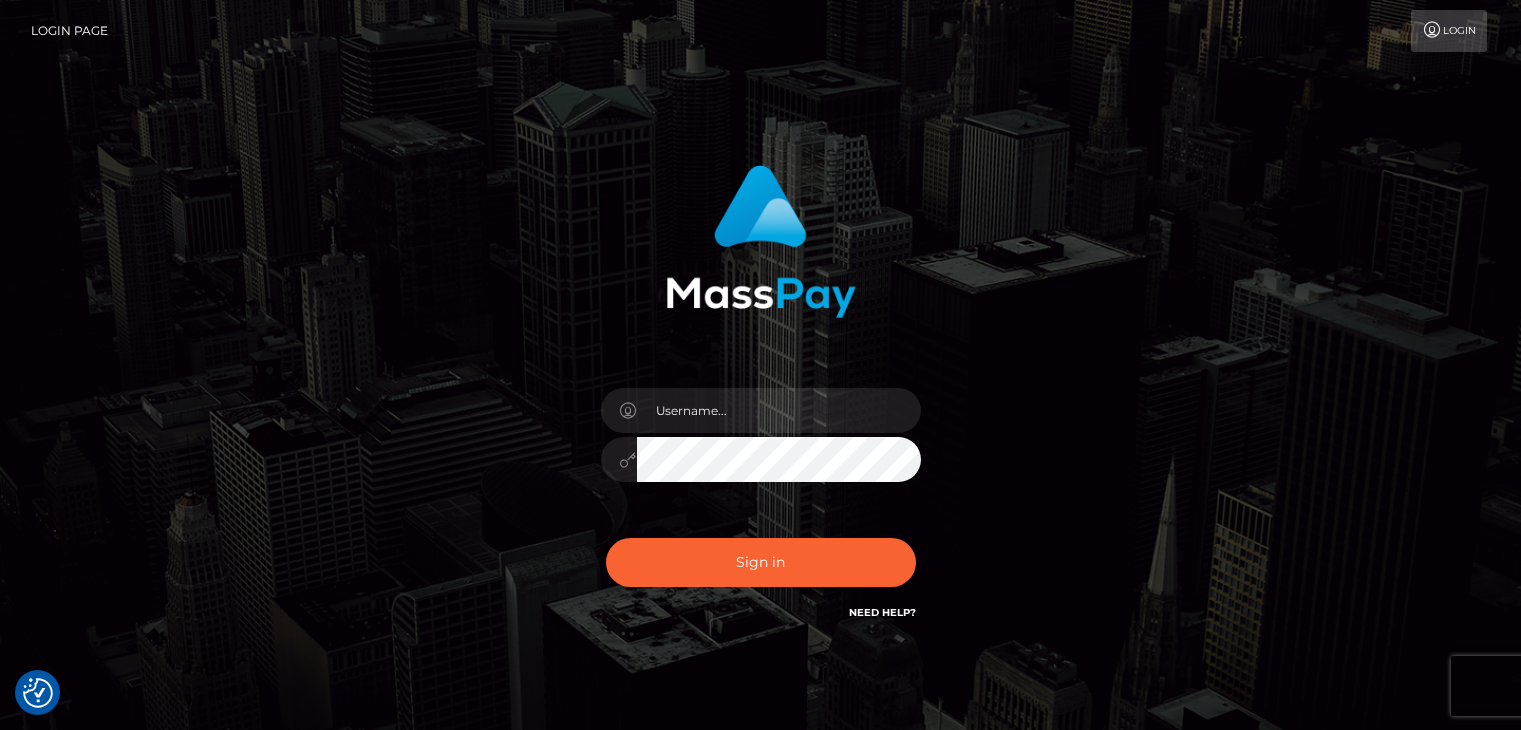 scroll, scrollTop: 0, scrollLeft: 0, axis: both 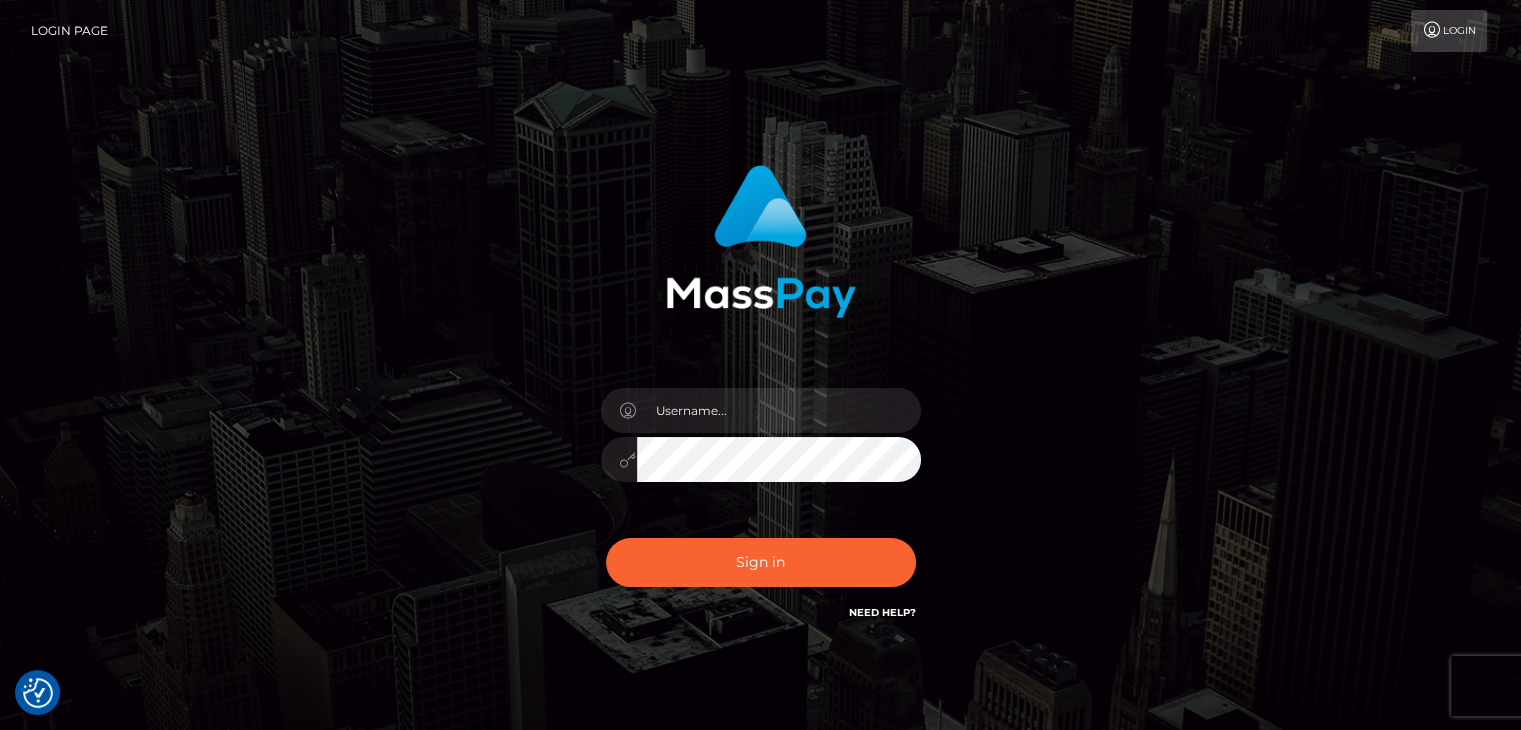 click at bounding box center (760, 394) 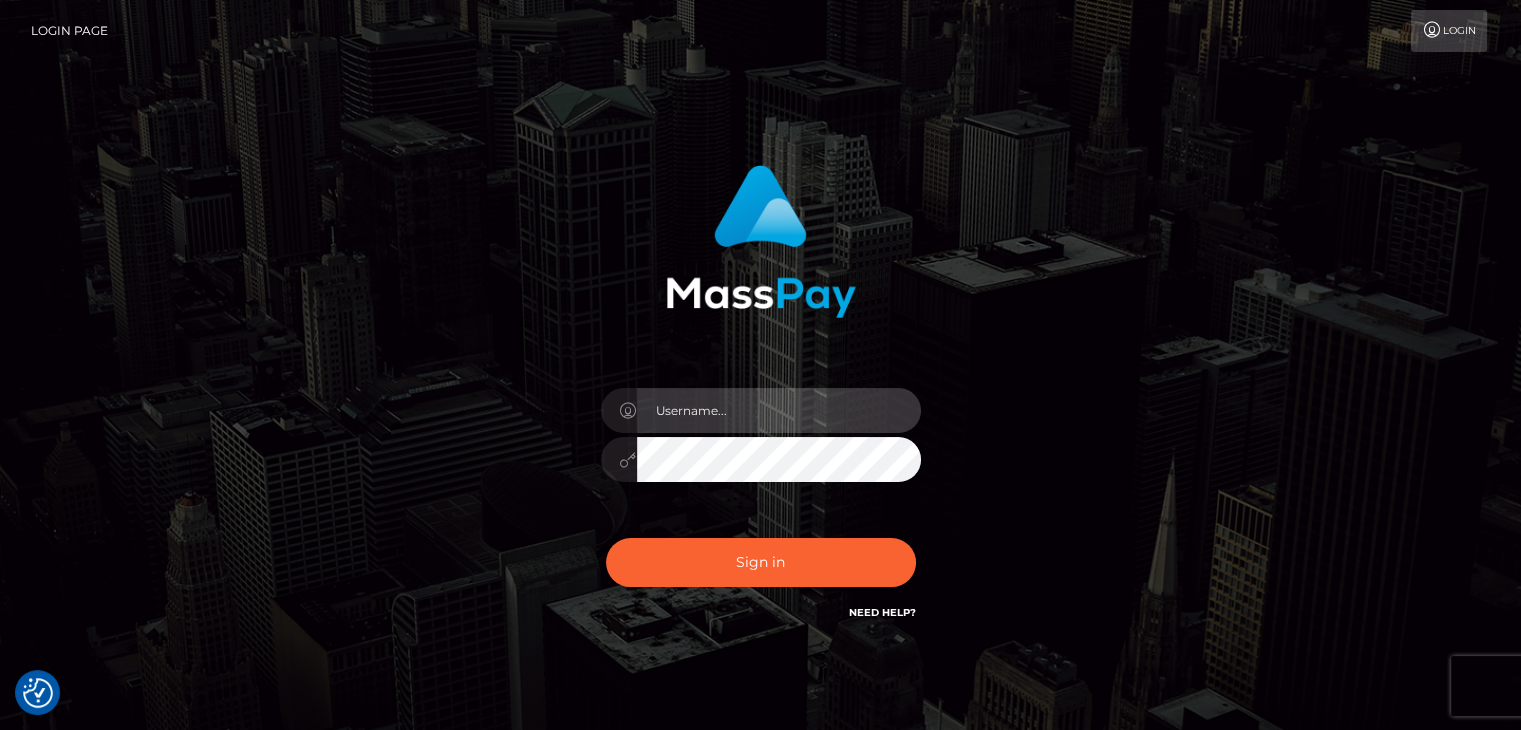 click at bounding box center (779, 410) 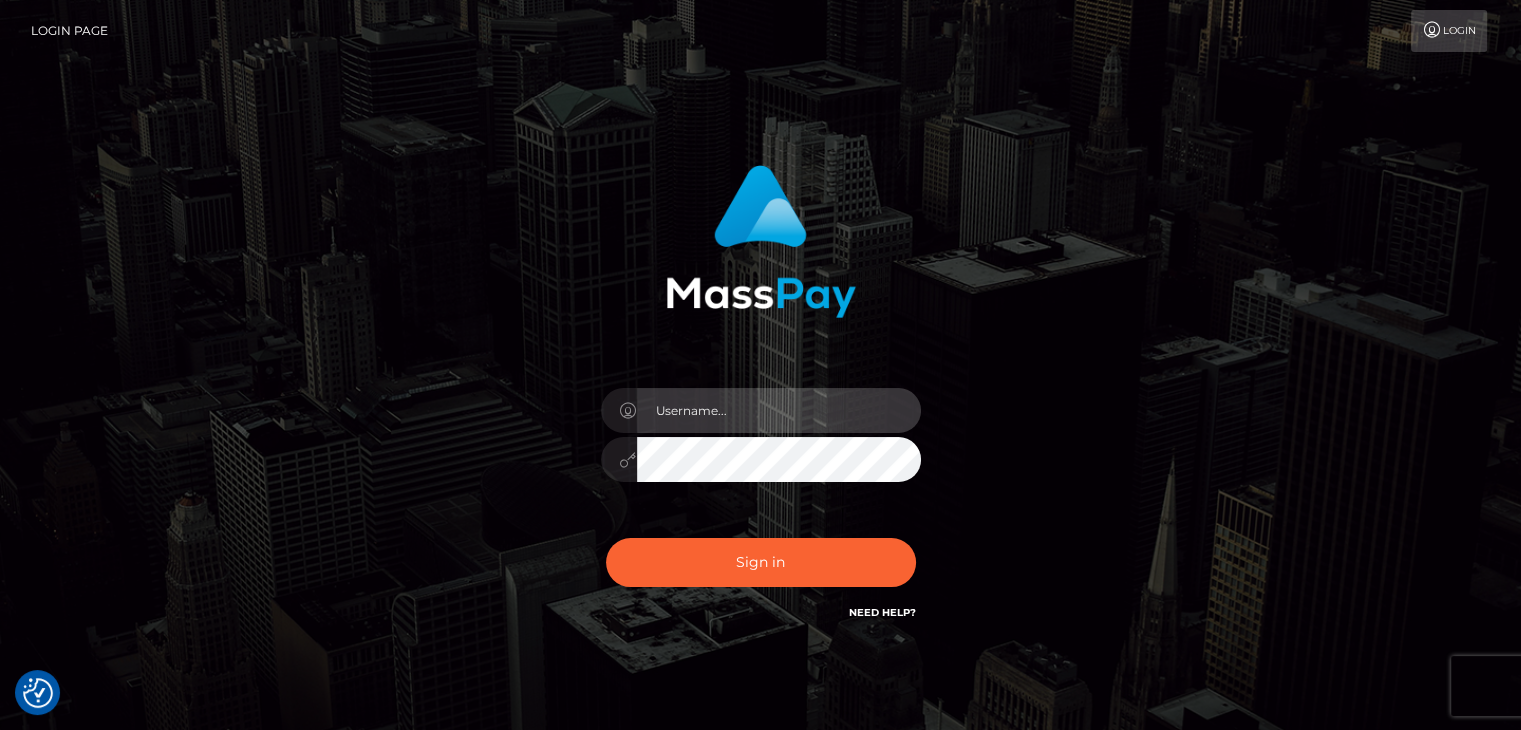 type on "Edward" 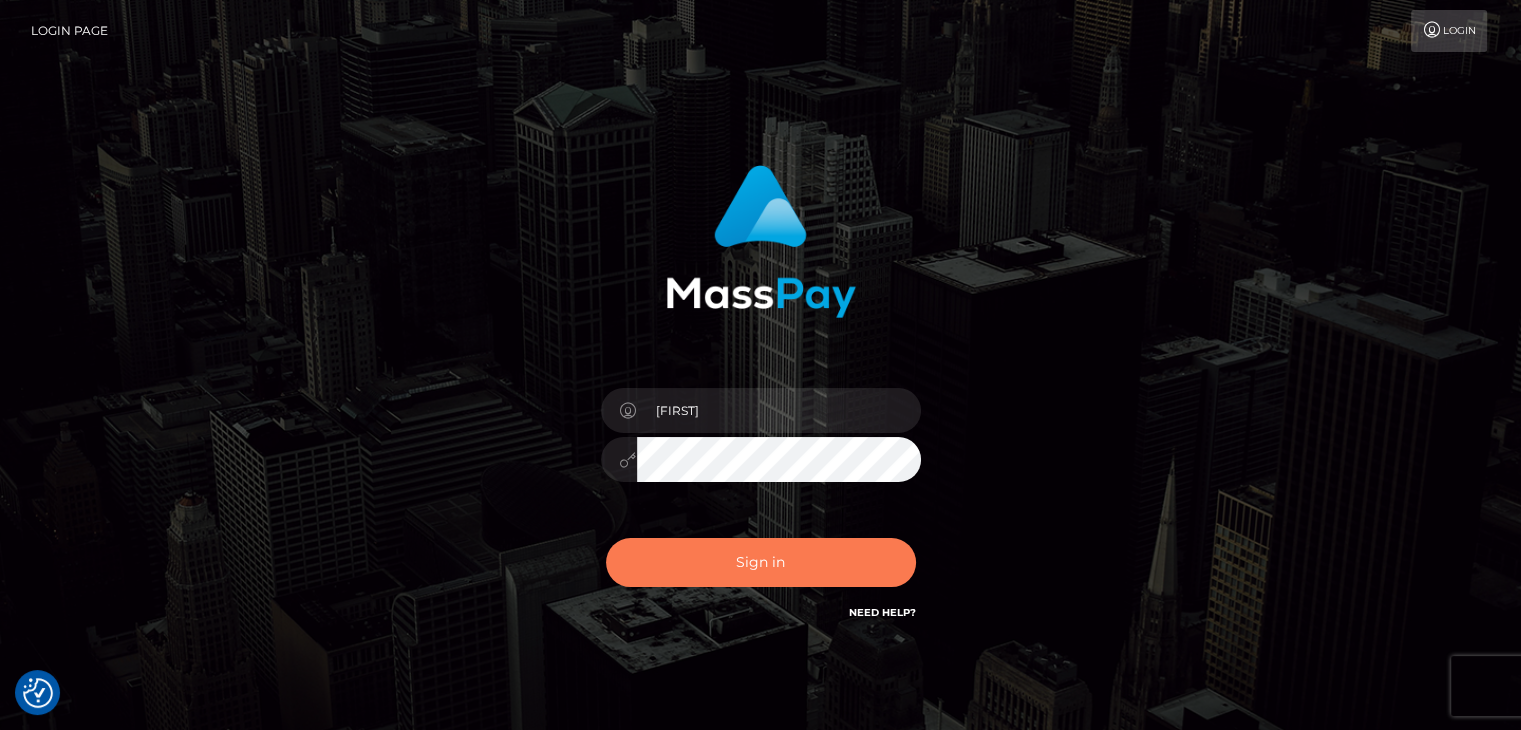 click on "Sign in" at bounding box center (761, 562) 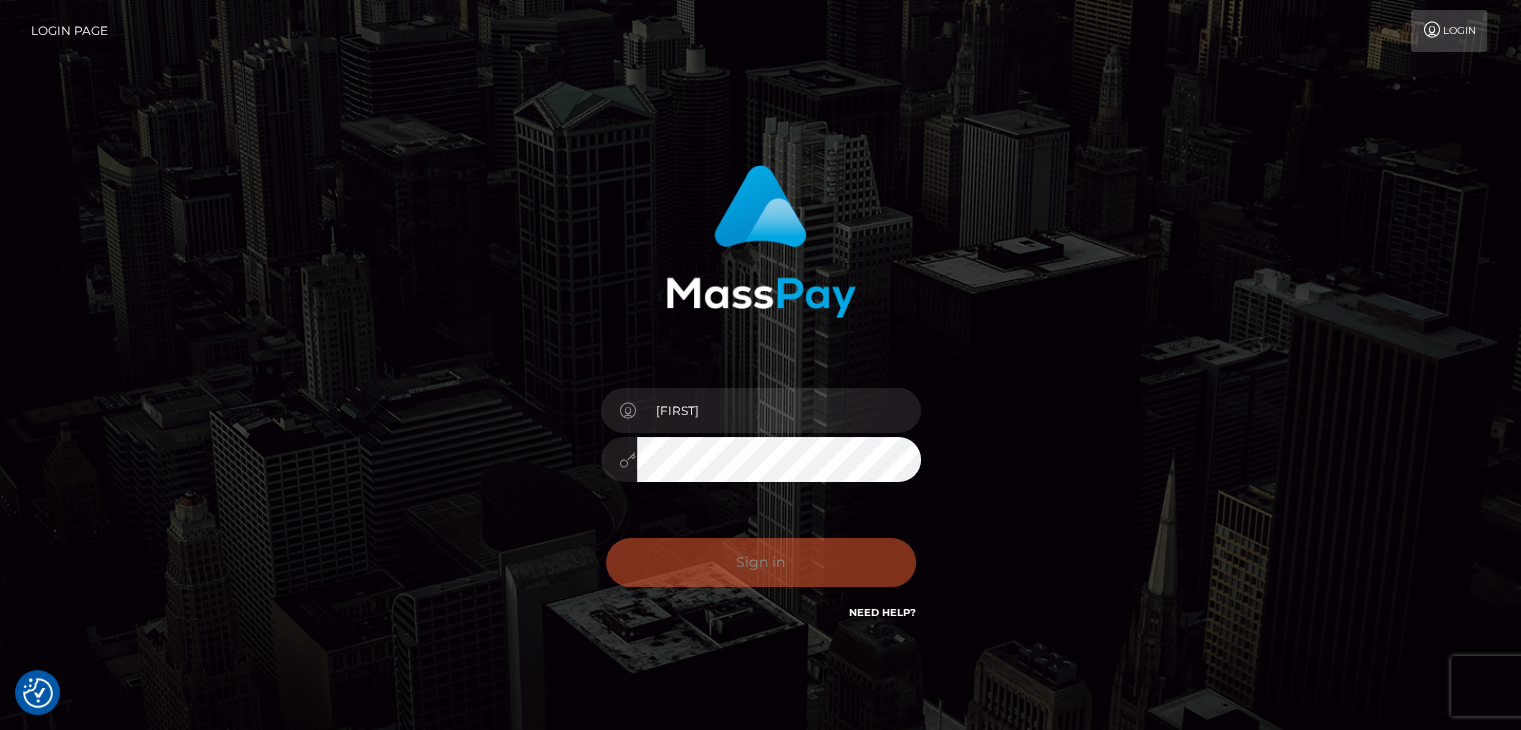 click on "Edward
Sign in" at bounding box center (761, 404) 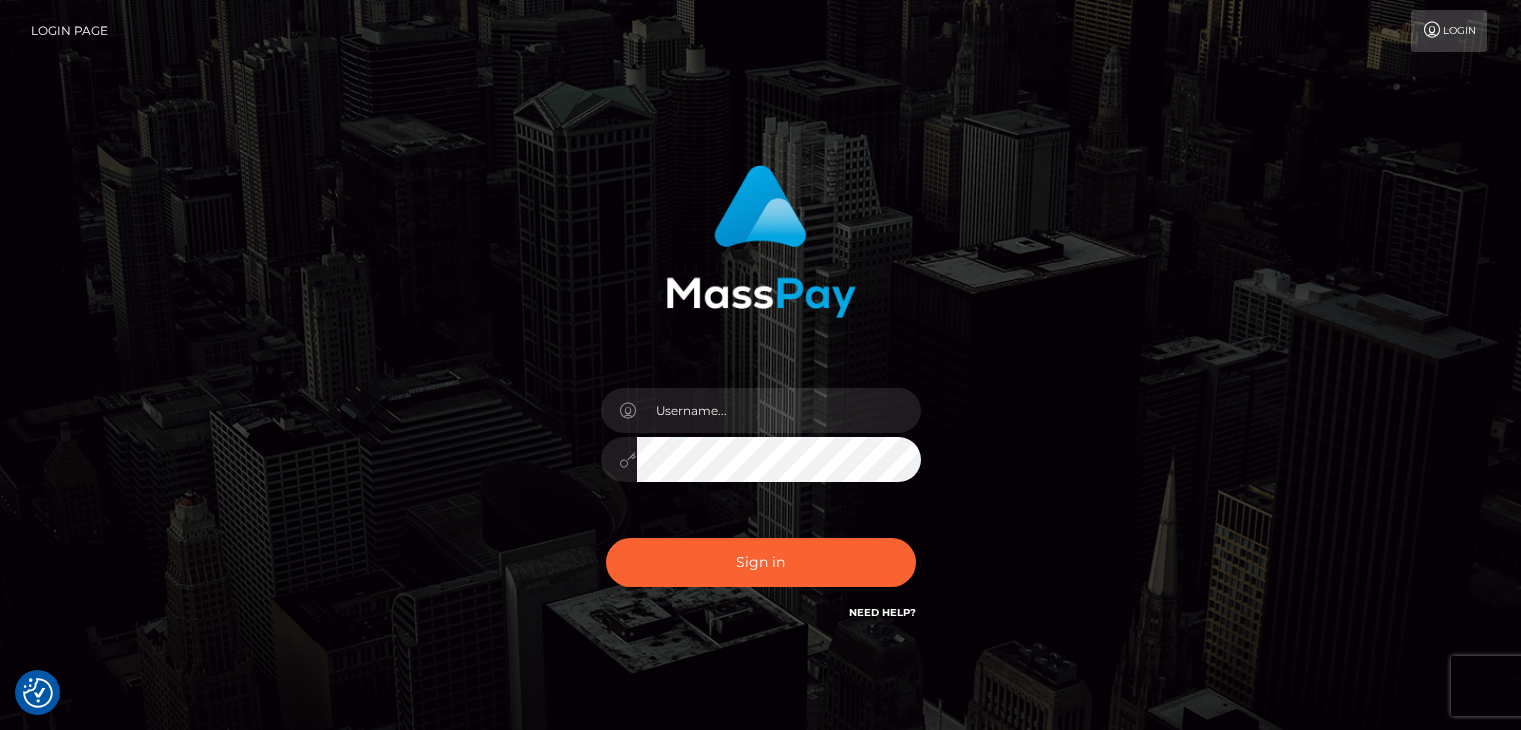 scroll, scrollTop: 0, scrollLeft: 0, axis: both 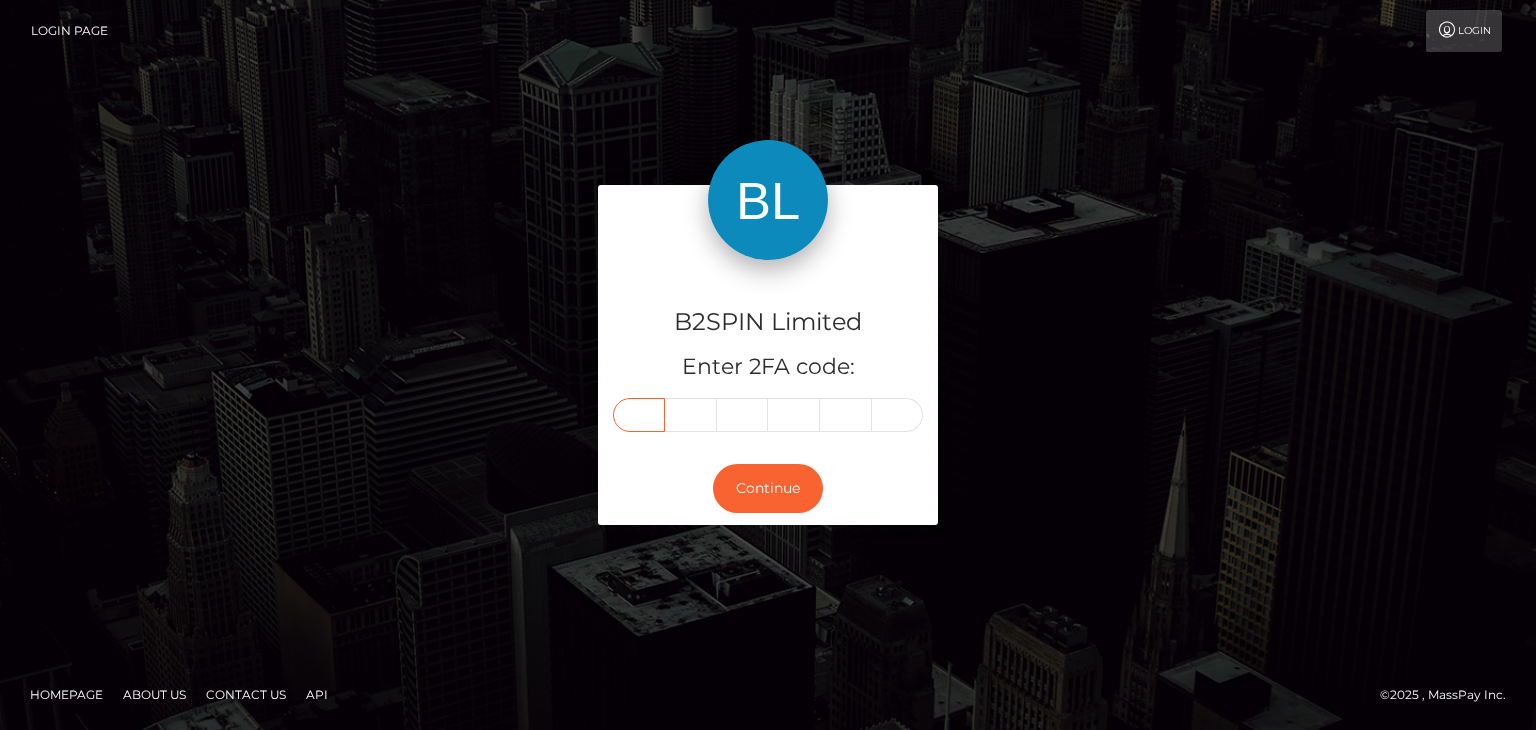 click at bounding box center [639, 415] 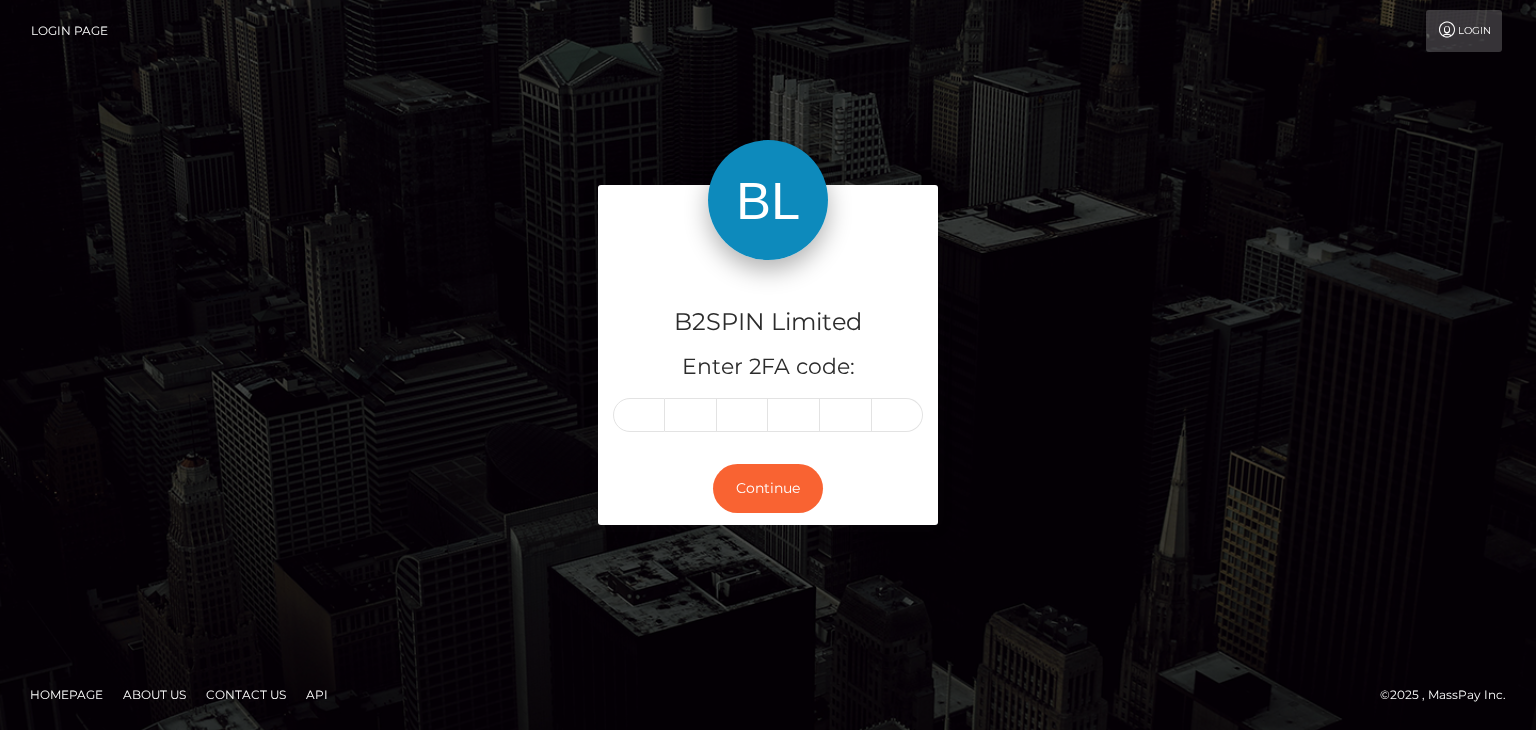 drag, startPoint x: 638, startPoint y: 393, endPoint x: 1069, endPoint y: 138, distance: 500.78537 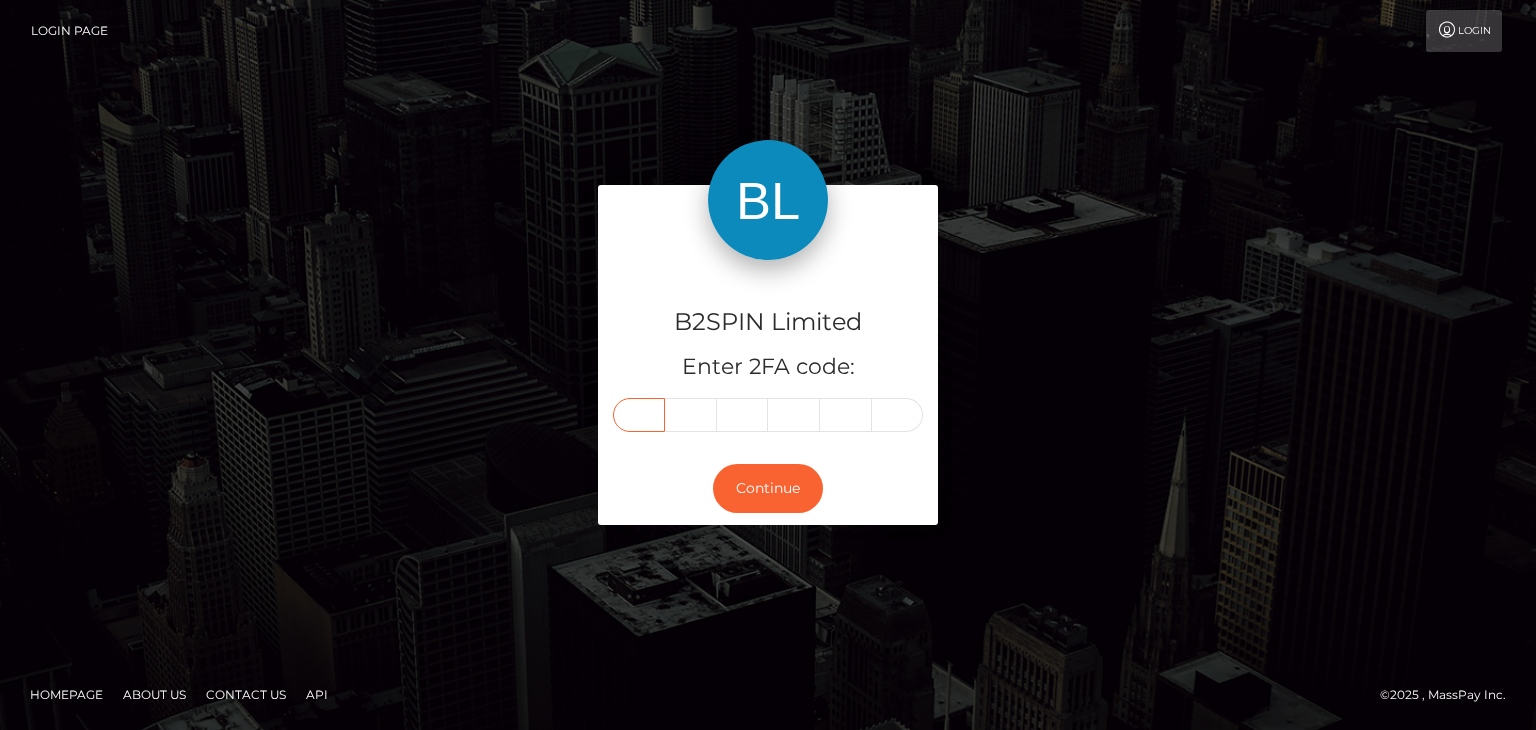 click at bounding box center [639, 415] 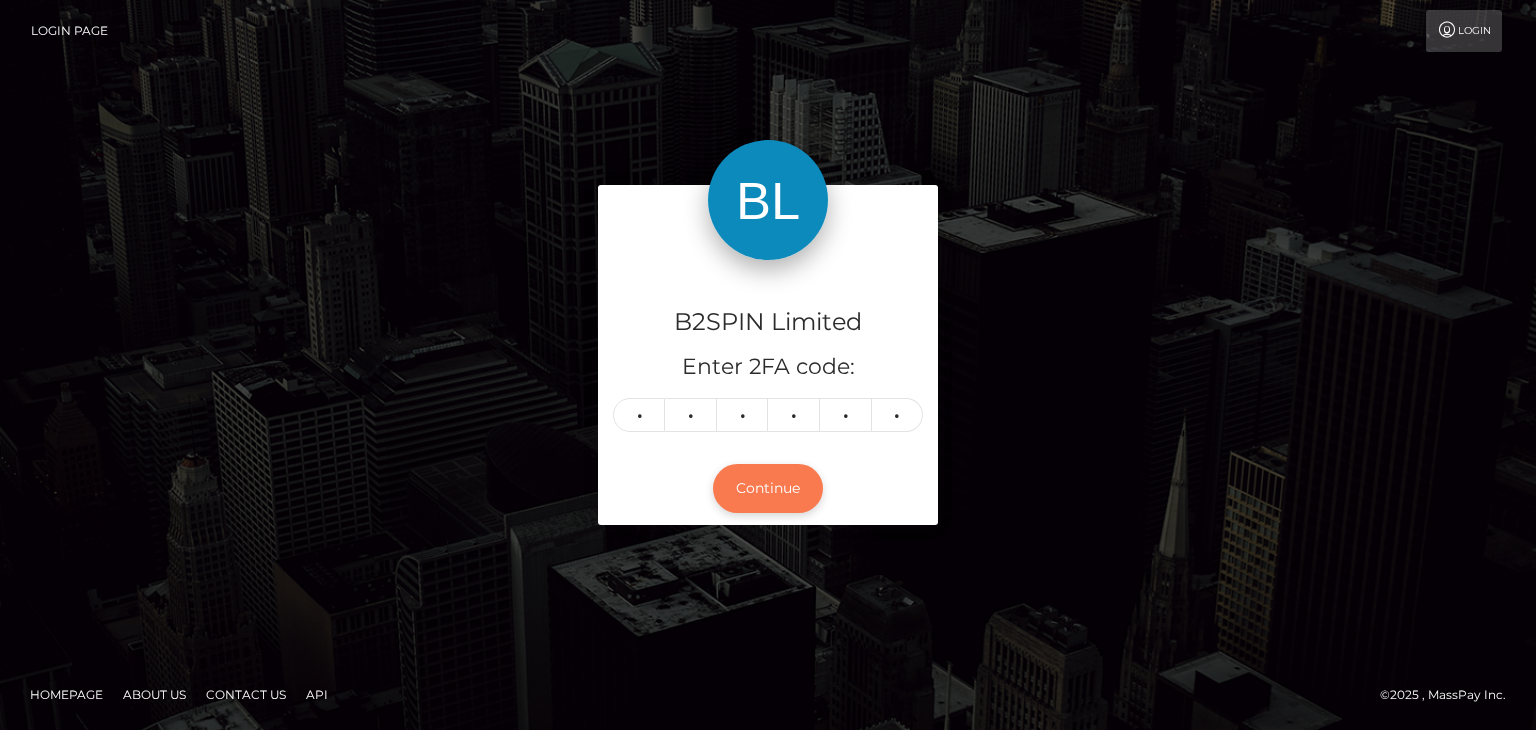 click on "Continue" at bounding box center [768, 488] 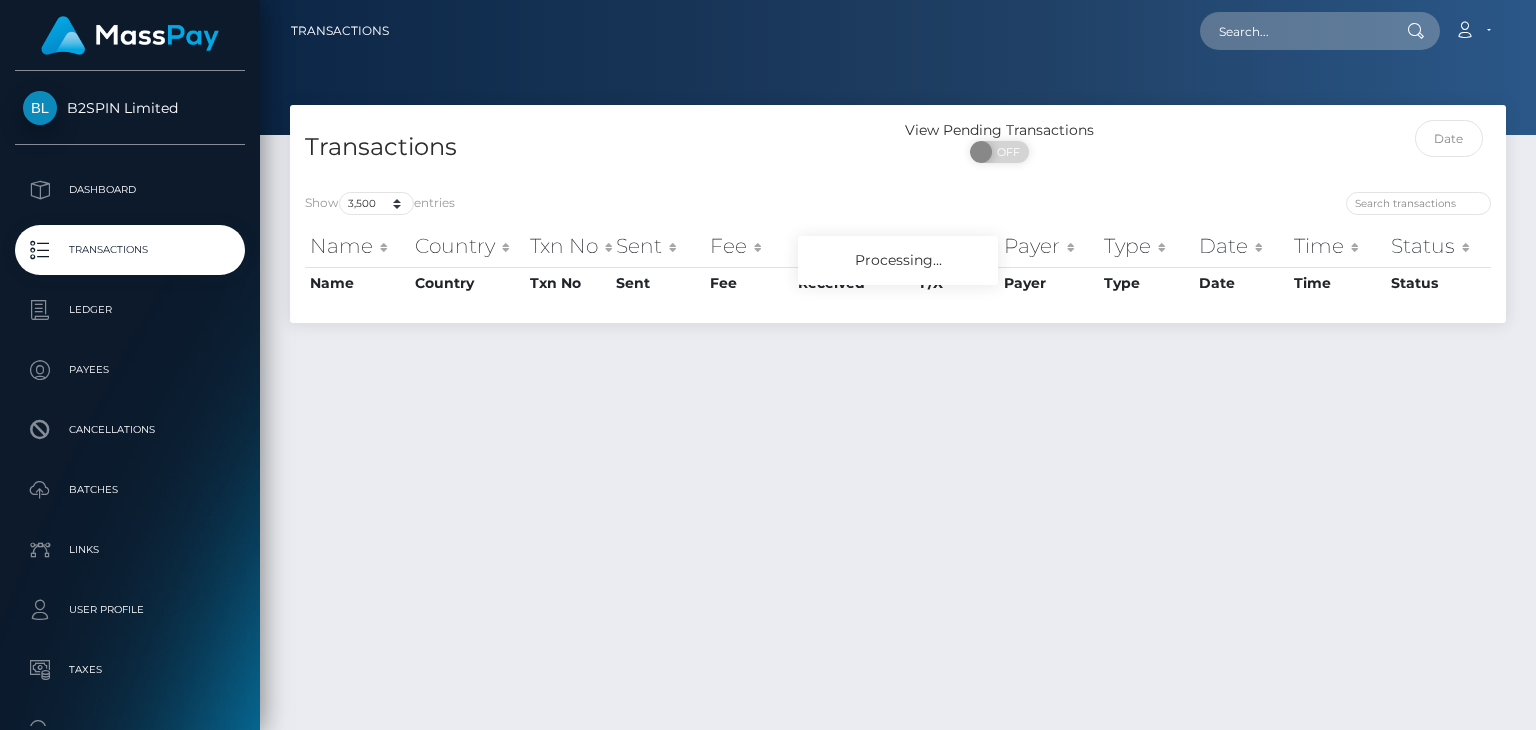 select on "3500" 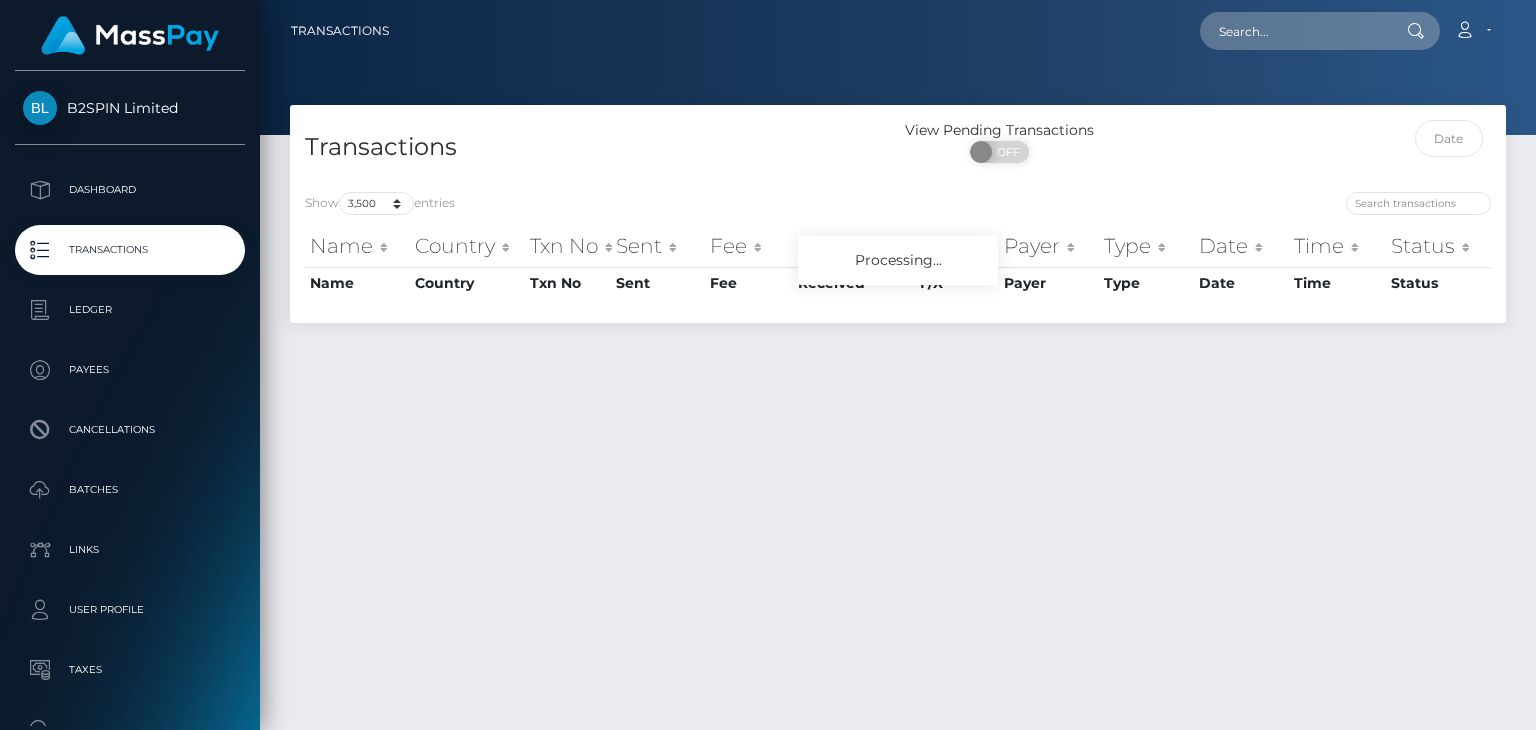 scroll, scrollTop: 0, scrollLeft: 0, axis: both 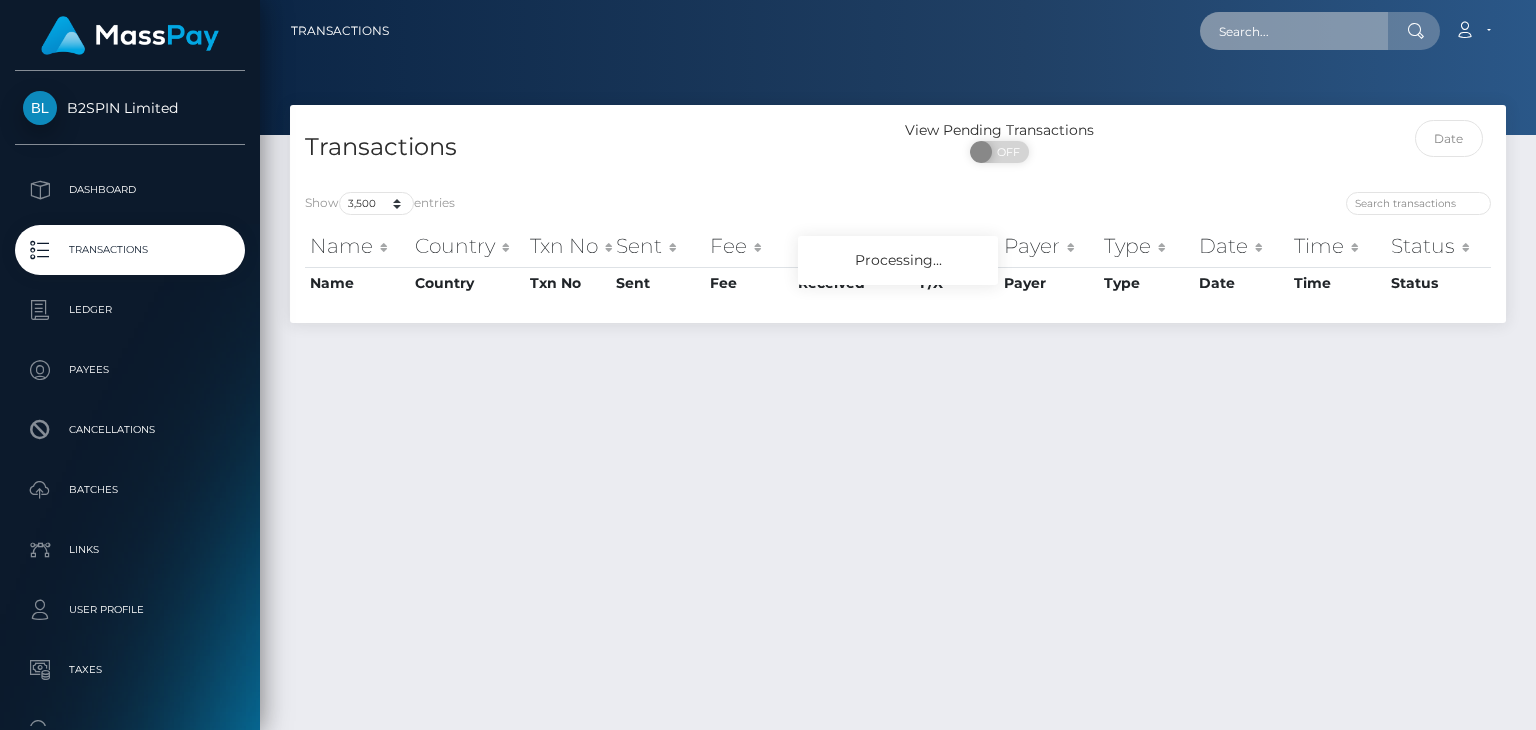 click at bounding box center (1294, 31) 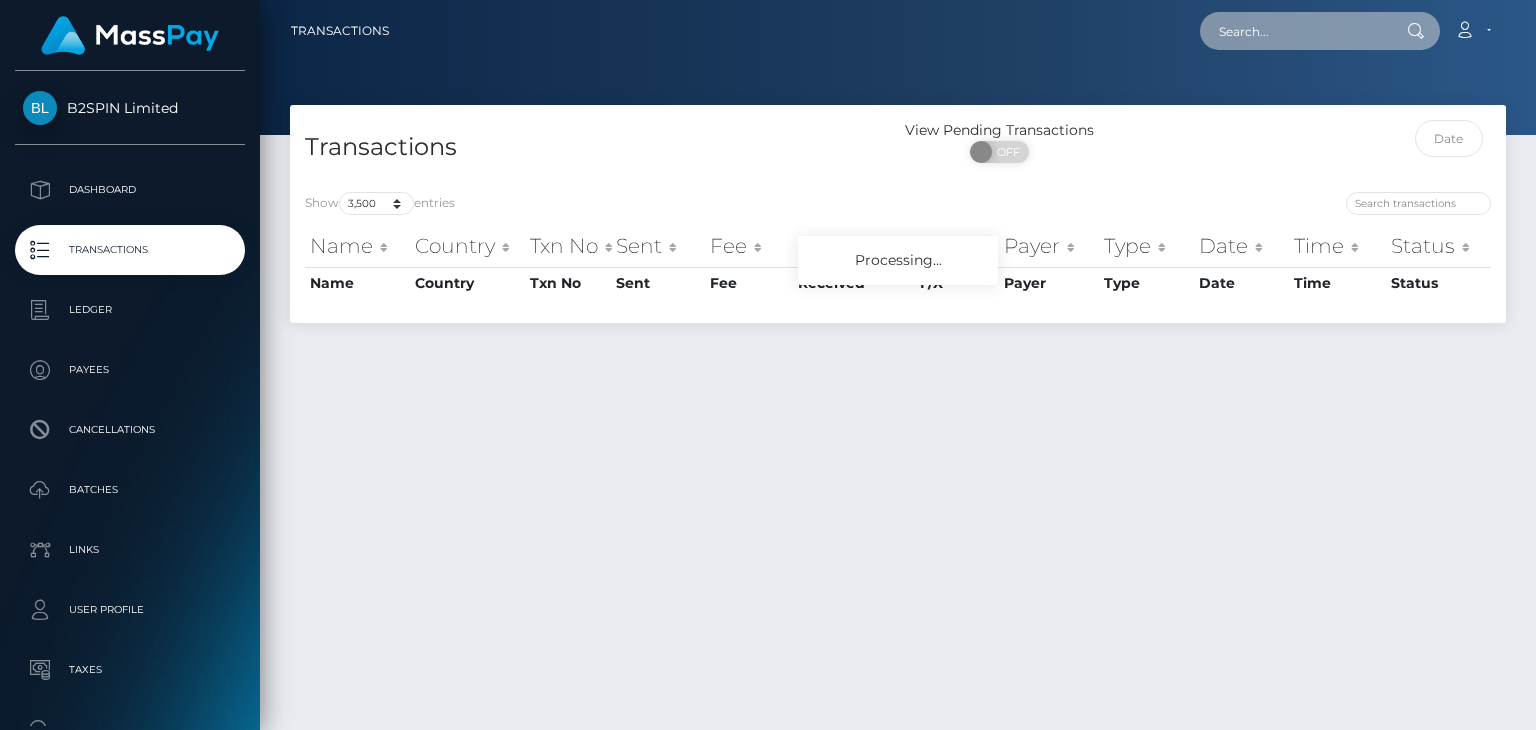 paste on "919965" 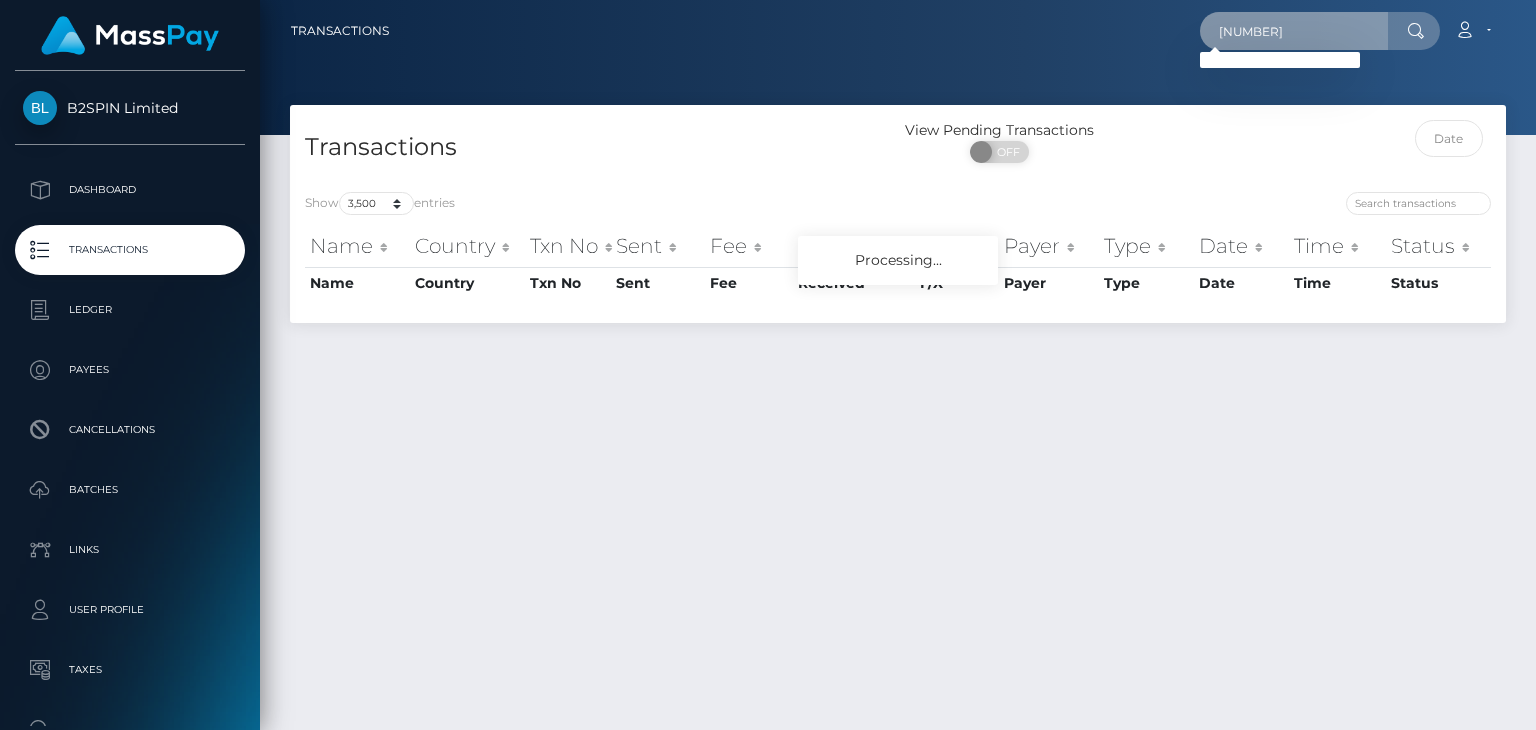 drag, startPoint x: 1308, startPoint y: 46, endPoint x: 1322, endPoint y: 27, distance: 23.600847 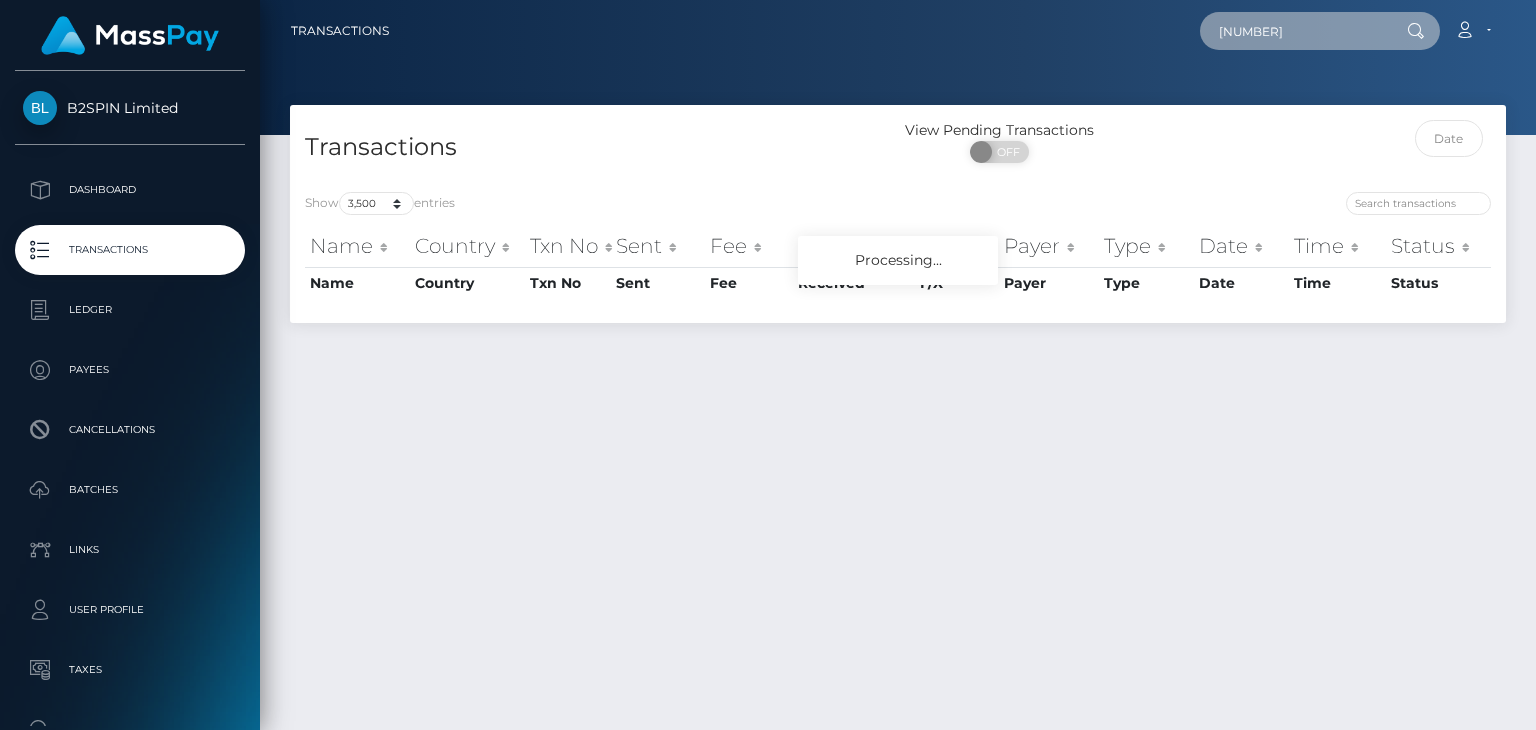 click on "919965" at bounding box center (1294, 31) 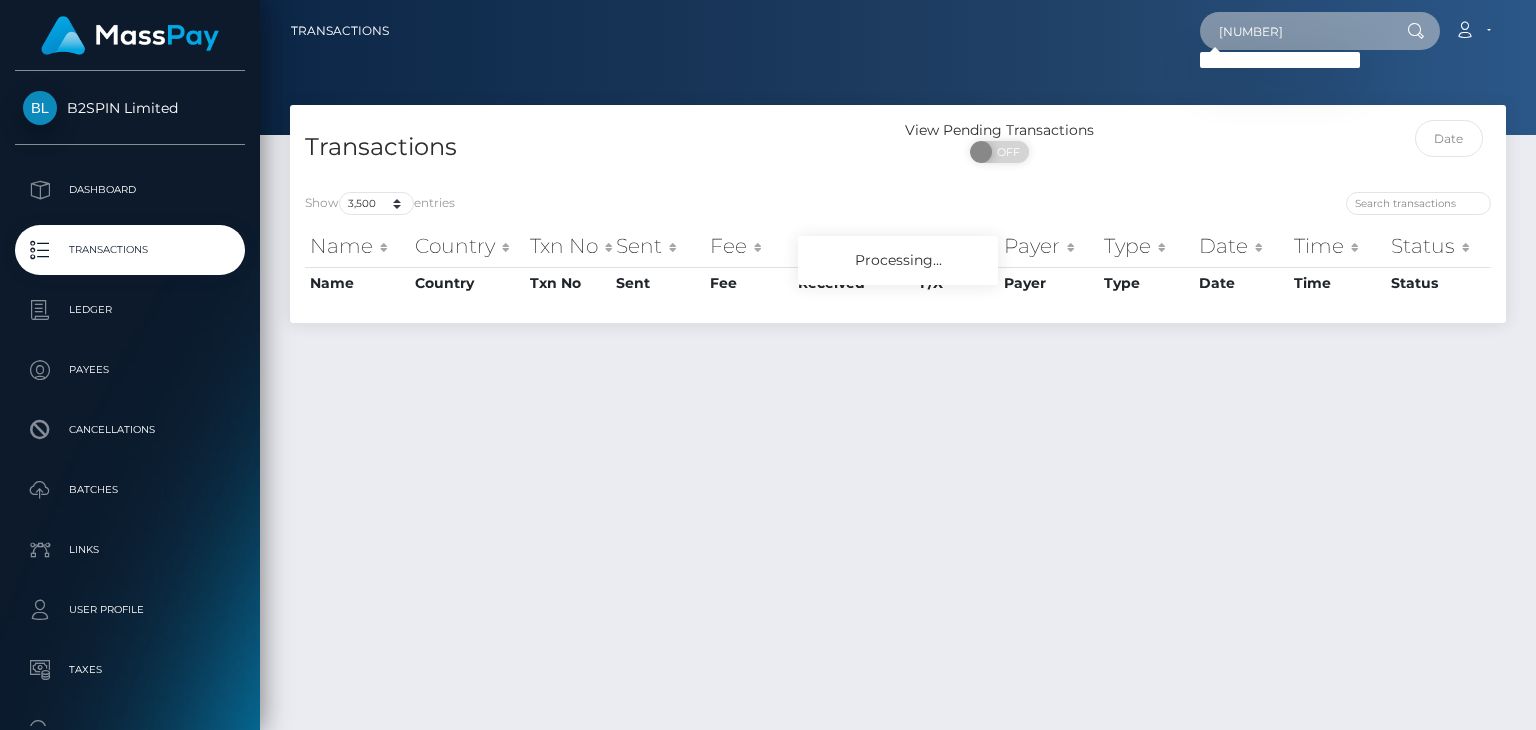 click on "1008074018" at bounding box center (1294, 31) 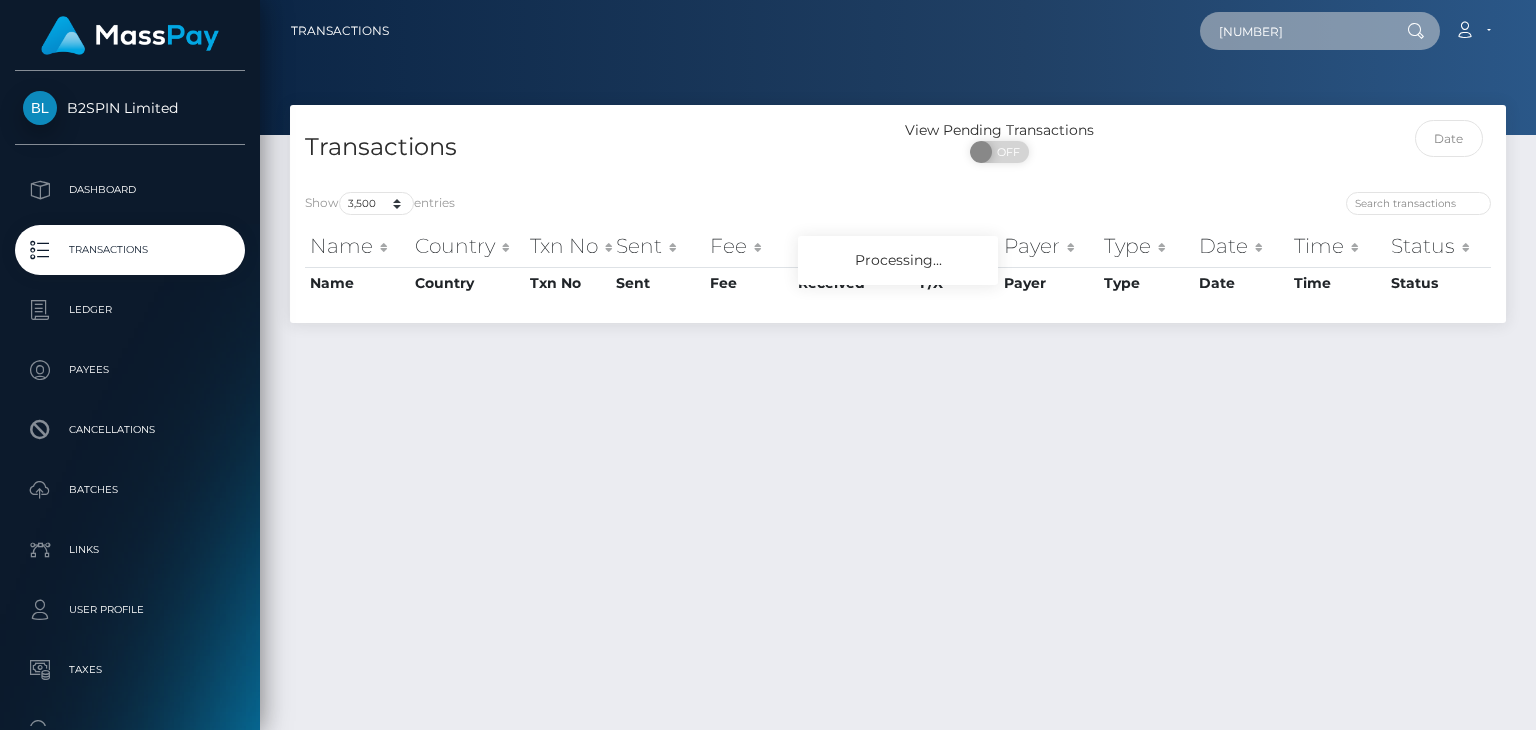paste on "445257" 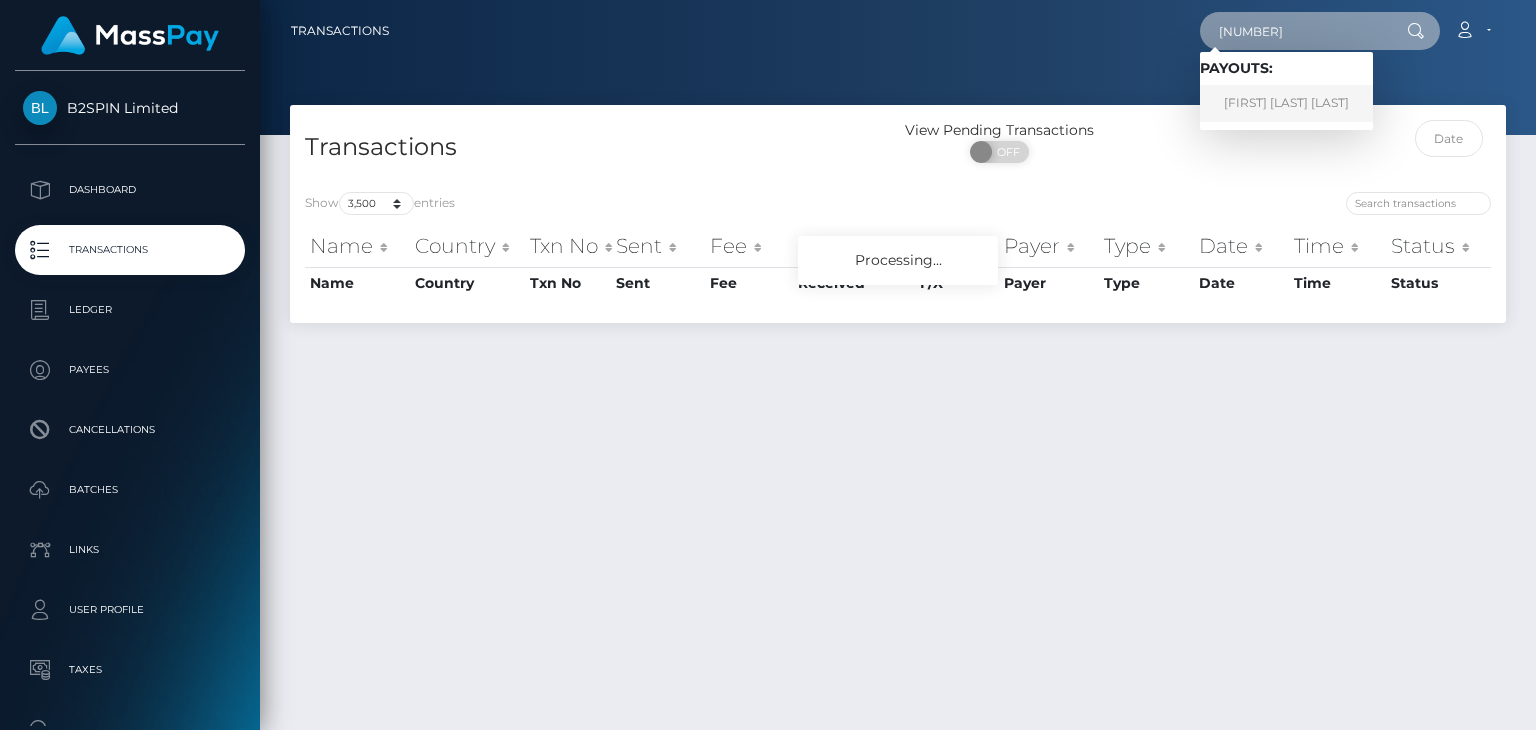 type on "445257" 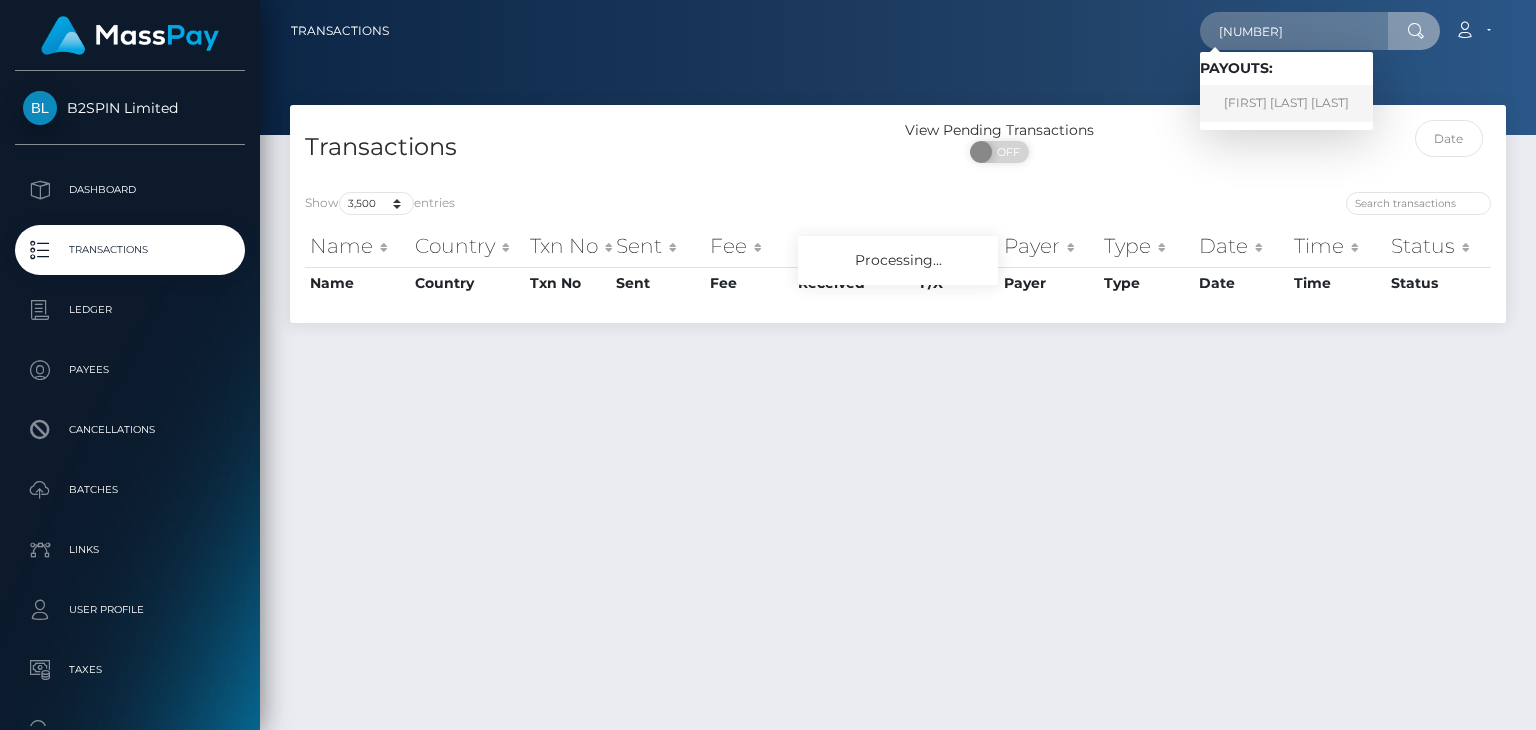 click on "Jocsan Alfonso  Nieto Davila" at bounding box center (1286, 103) 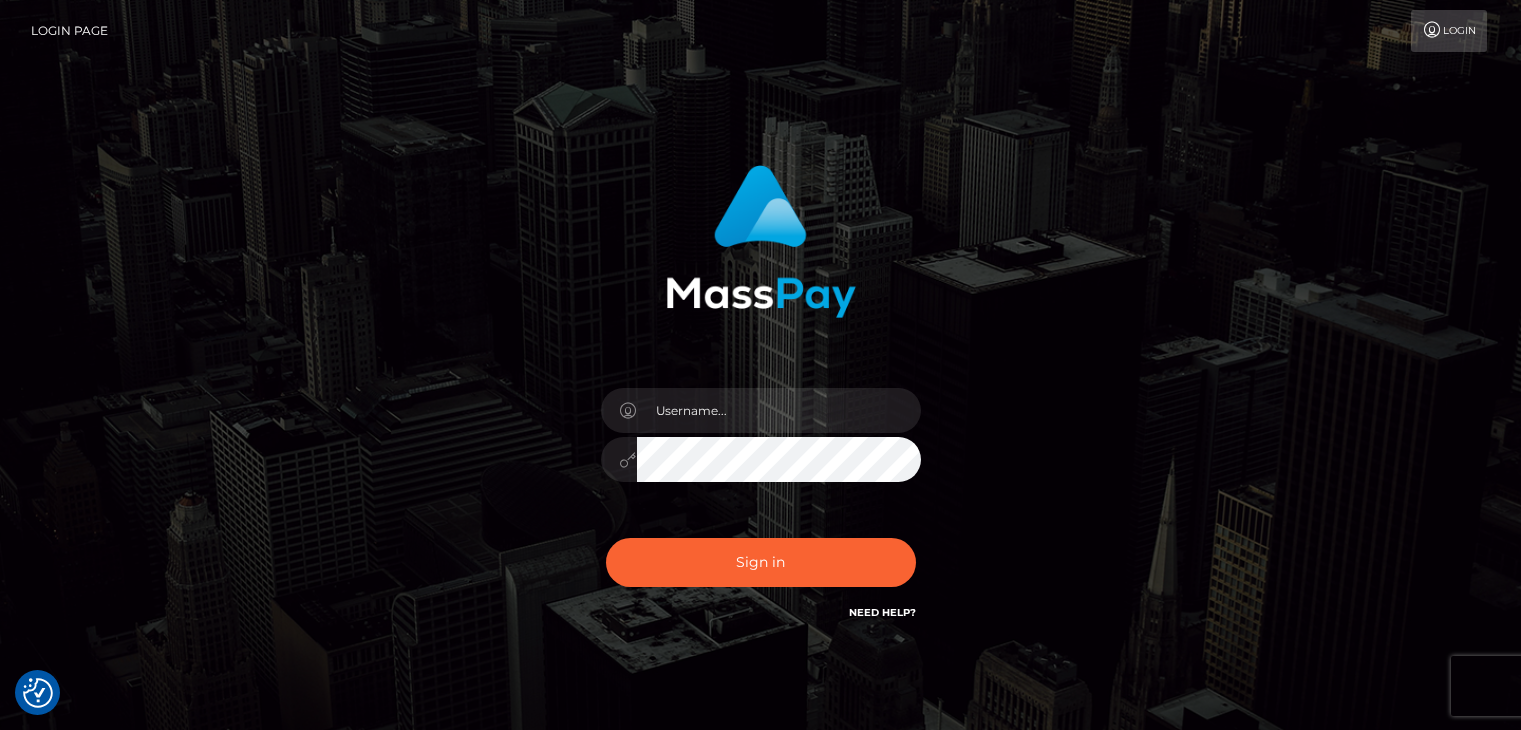 scroll, scrollTop: 0, scrollLeft: 0, axis: both 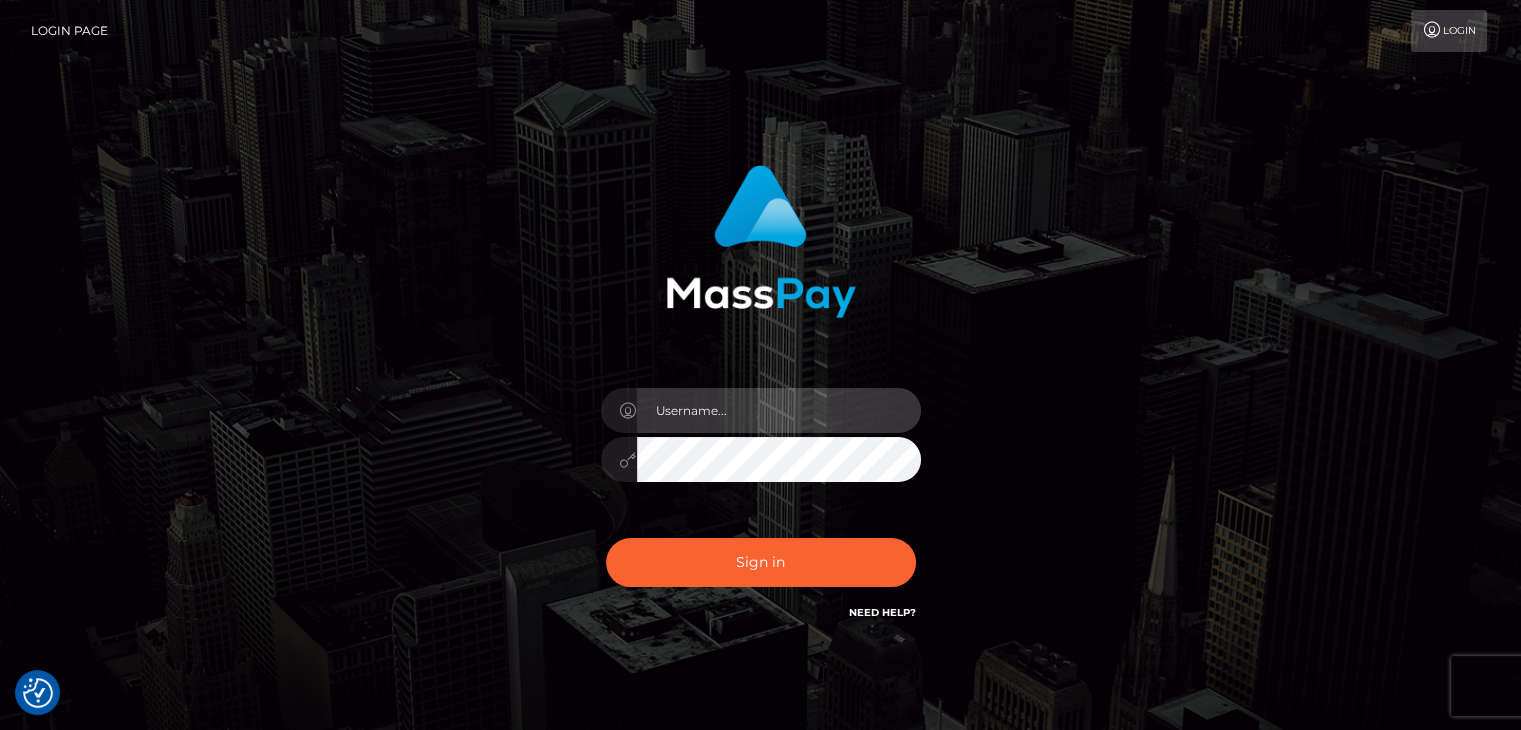 click at bounding box center (779, 410) 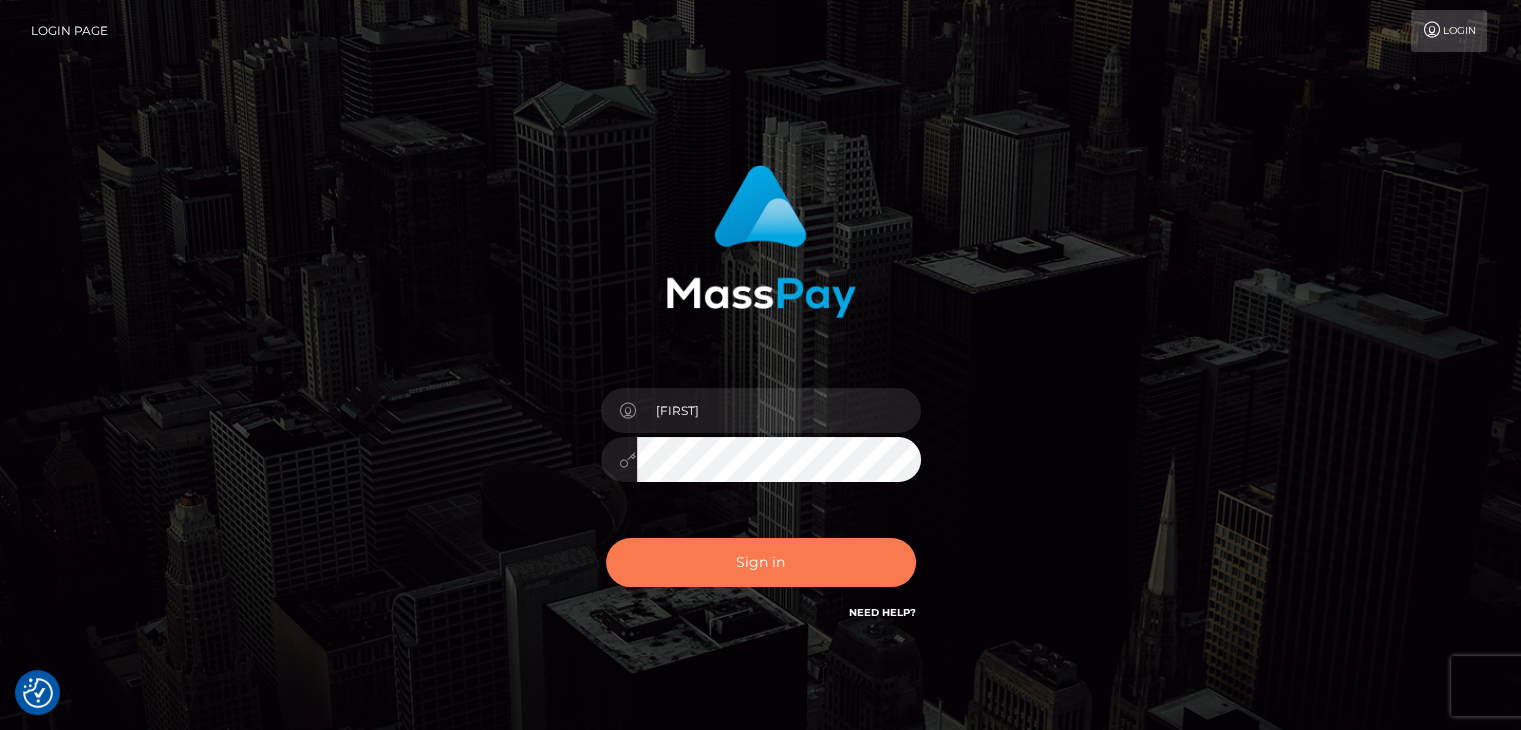 click on "Sign in" at bounding box center (761, 562) 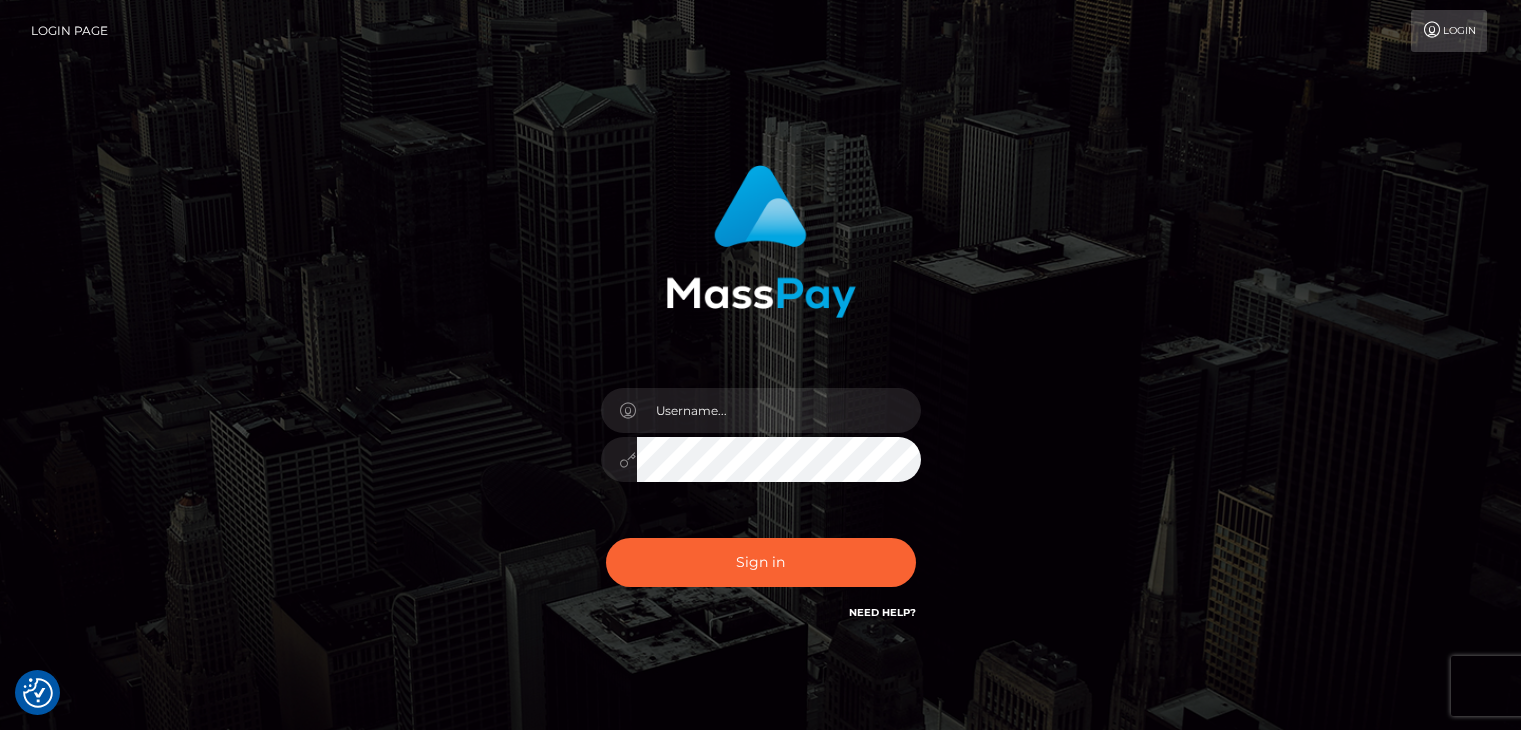 scroll, scrollTop: 0, scrollLeft: 0, axis: both 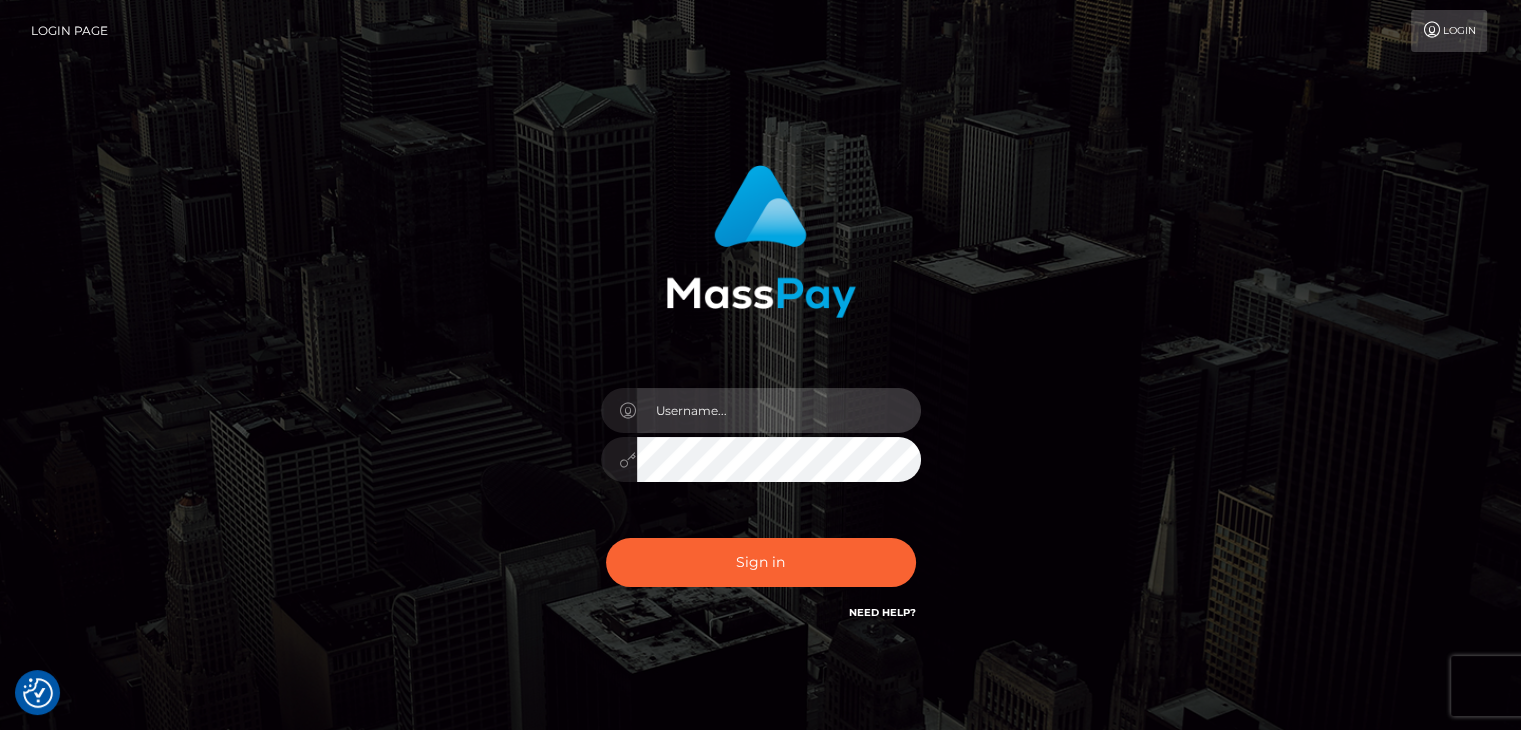 click at bounding box center (779, 410) 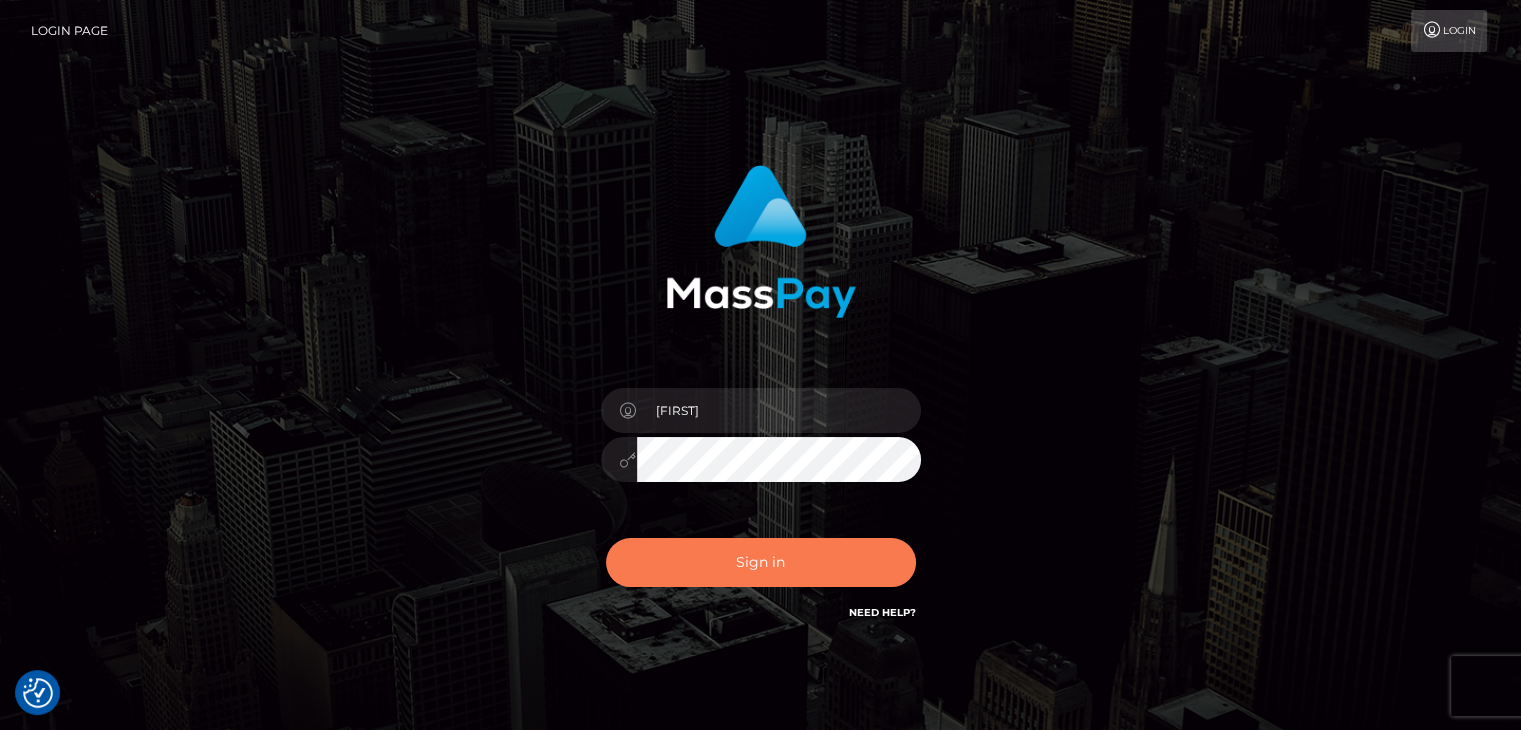 click on "Sign in" at bounding box center [761, 562] 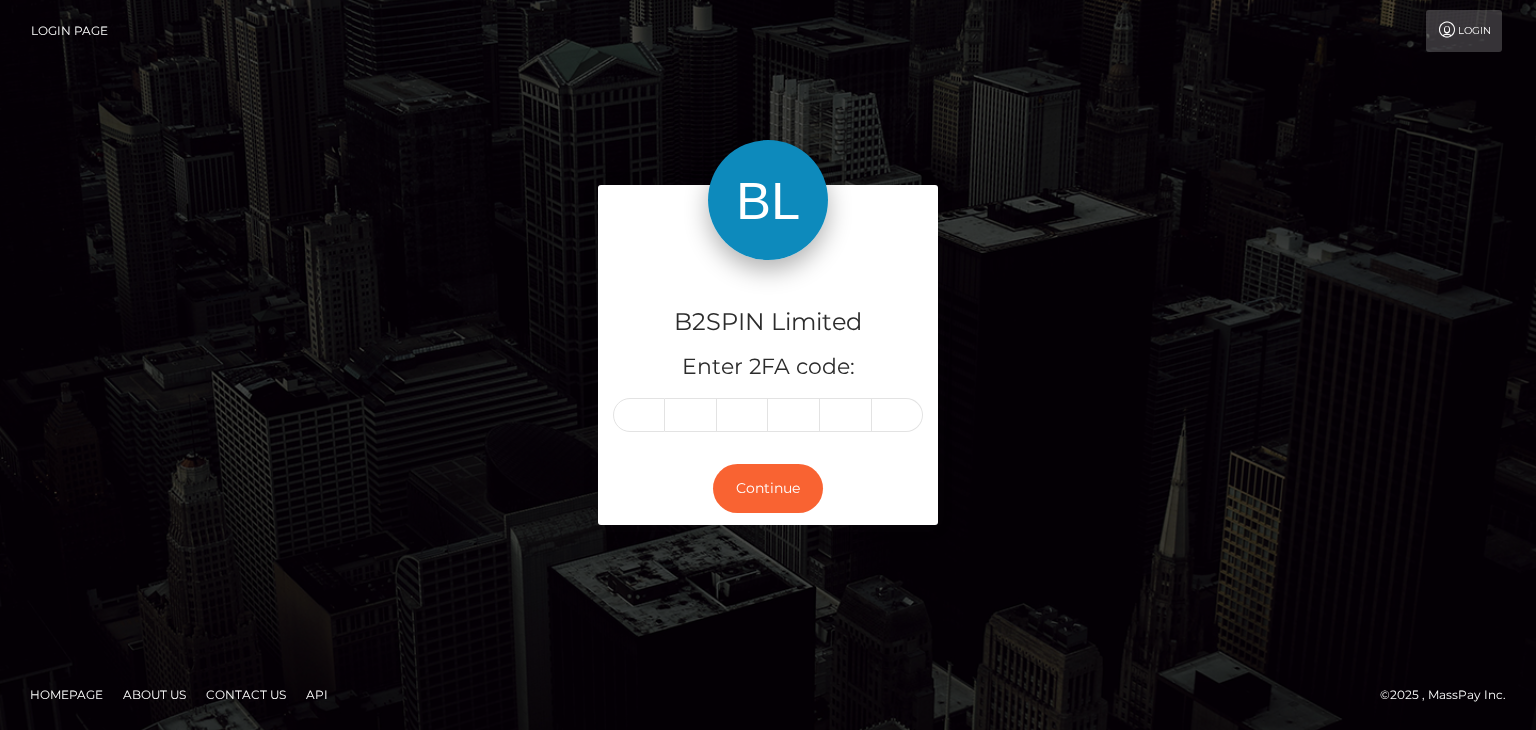 scroll, scrollTop: 0, scrollLeft: 0, axis: both 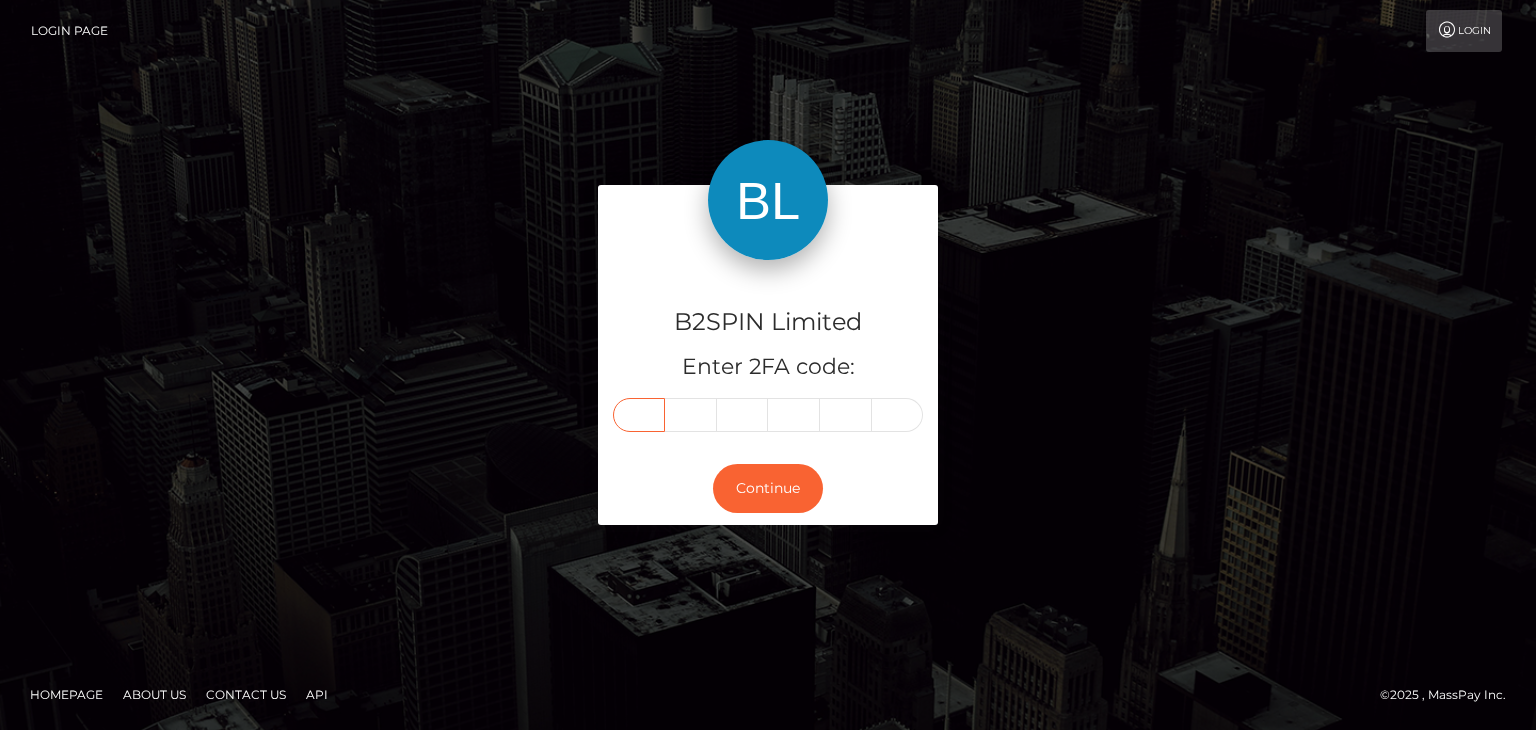 click at bounding box center (639, 415) 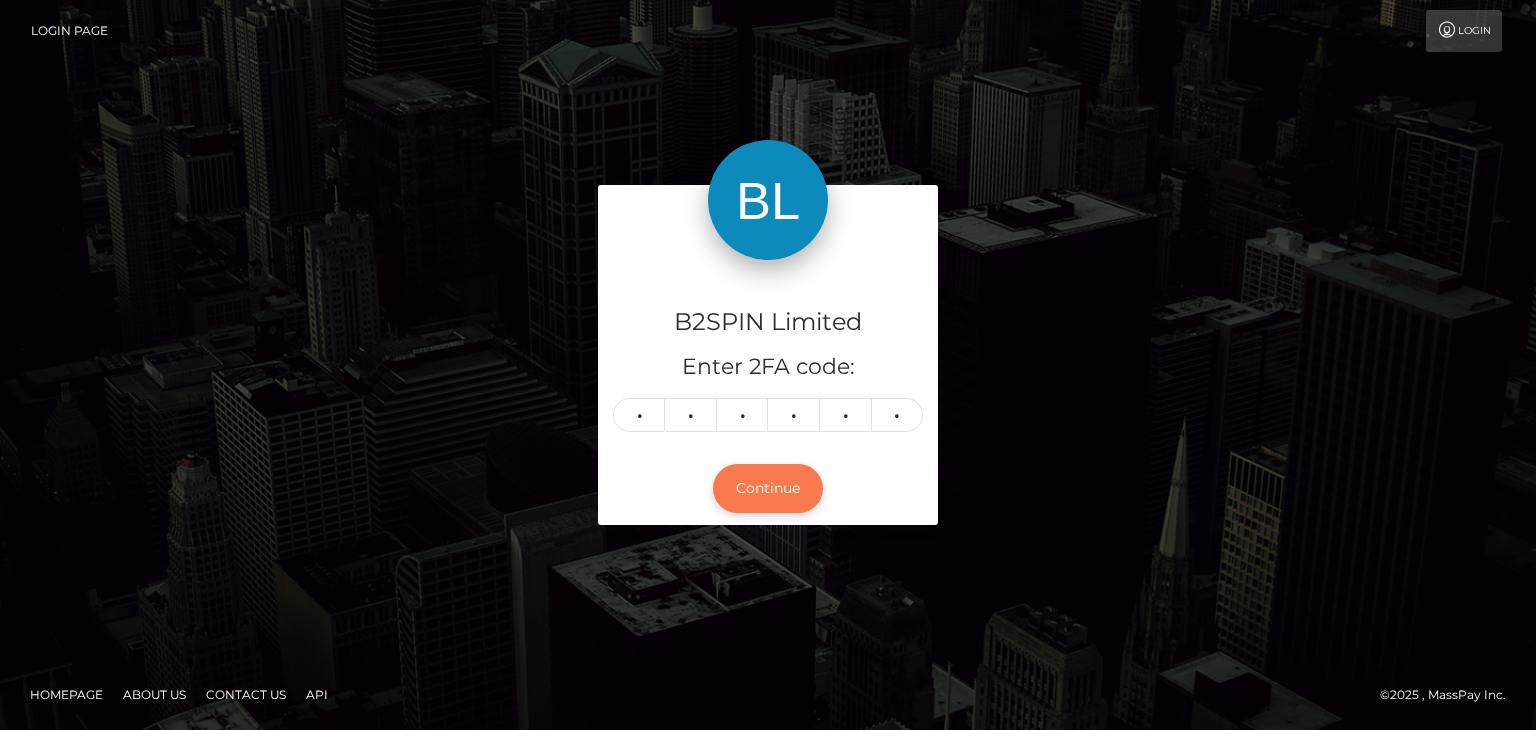 click on "Continue" at bounding box center (768, 488) 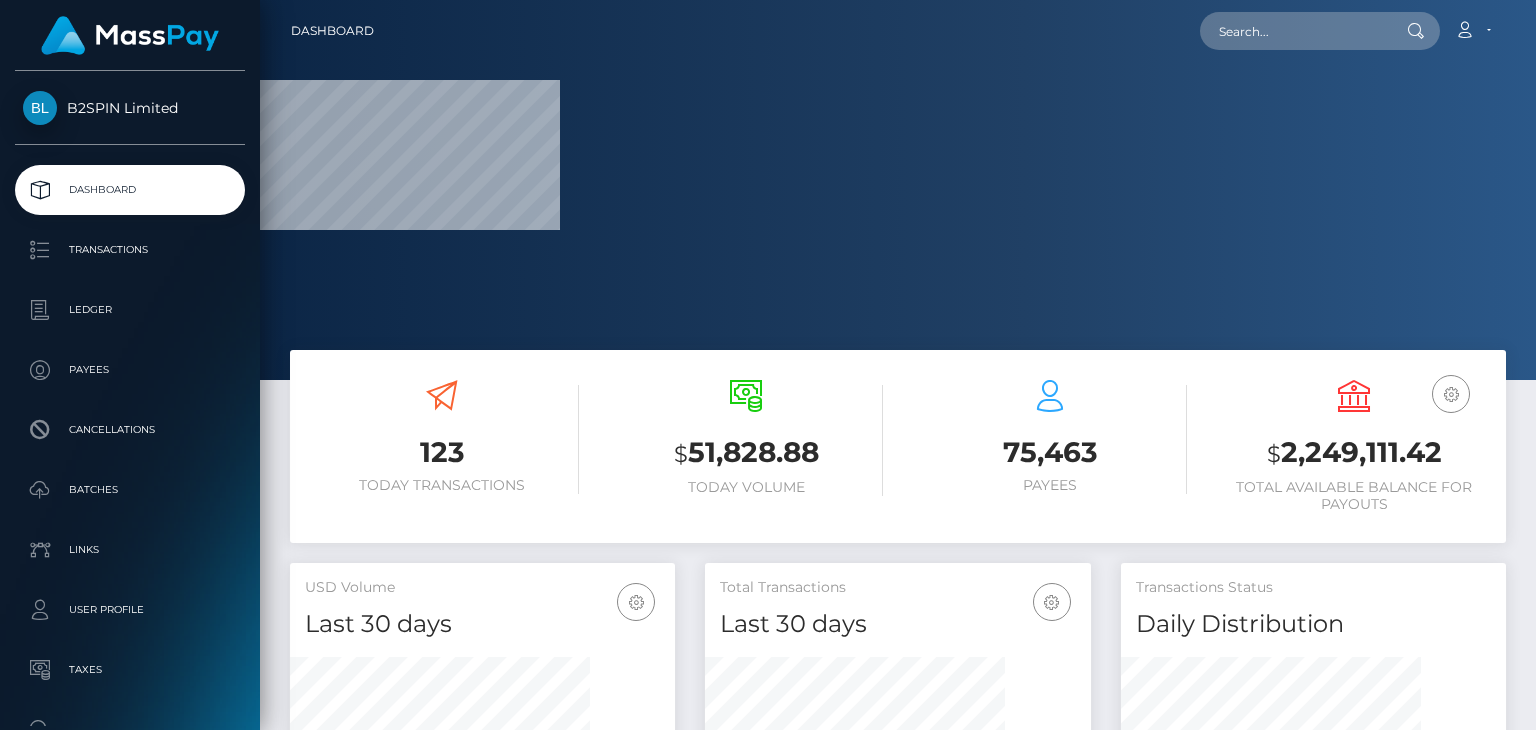 scroll, scrollTop: 0, scrollLeft: 0, axis: both 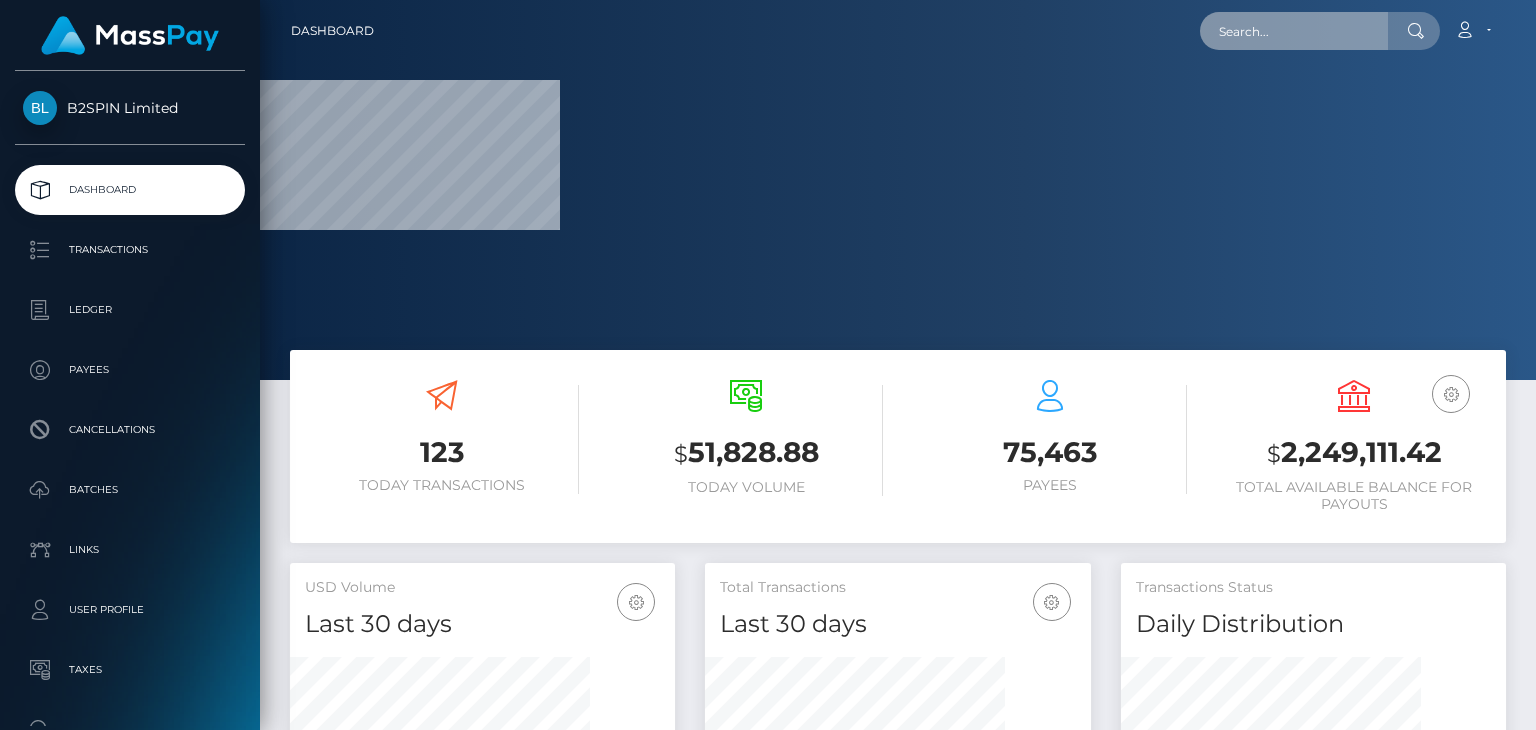 click at bounding box center [1294, 31] 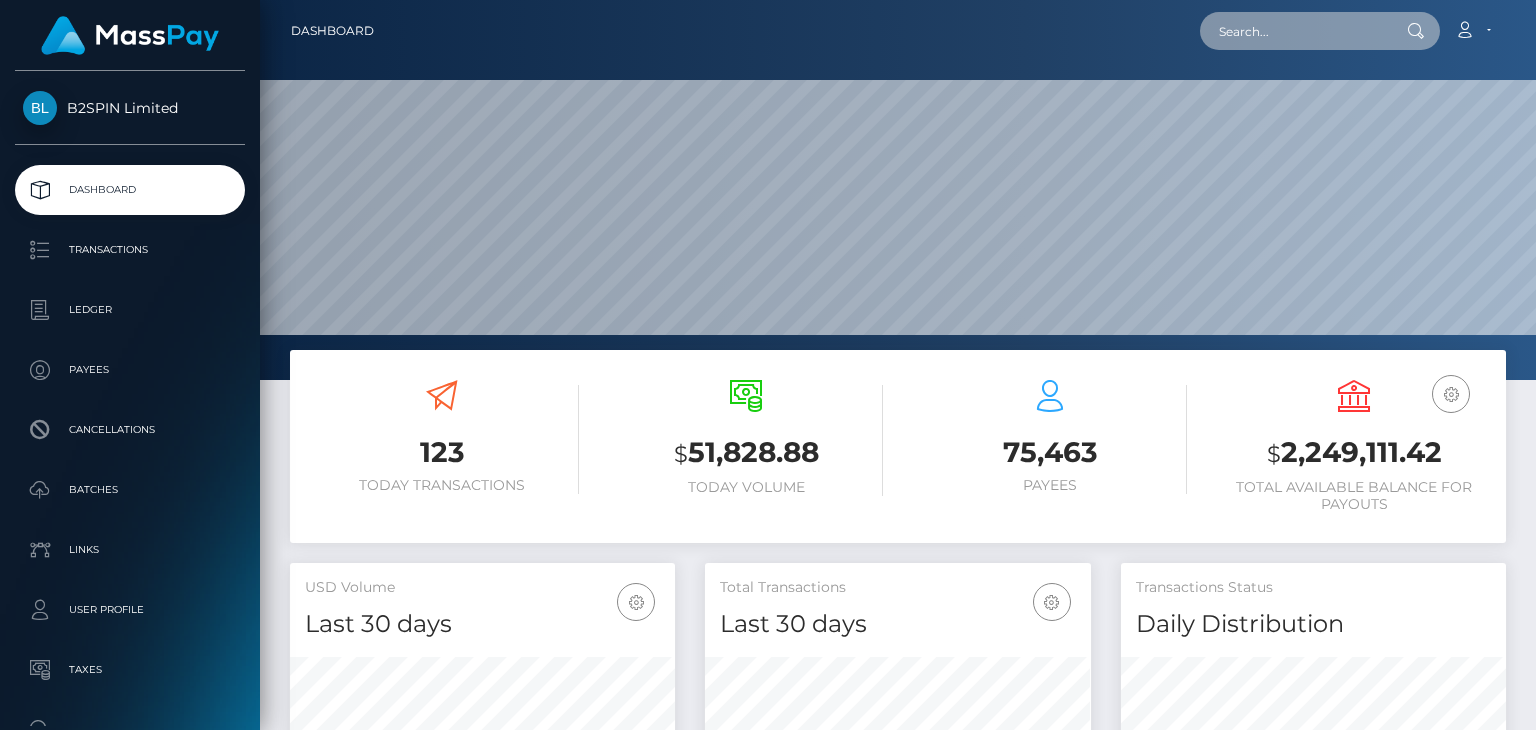 scroll, scrollTop: 999620, scrollLeft: 998724, axis: both 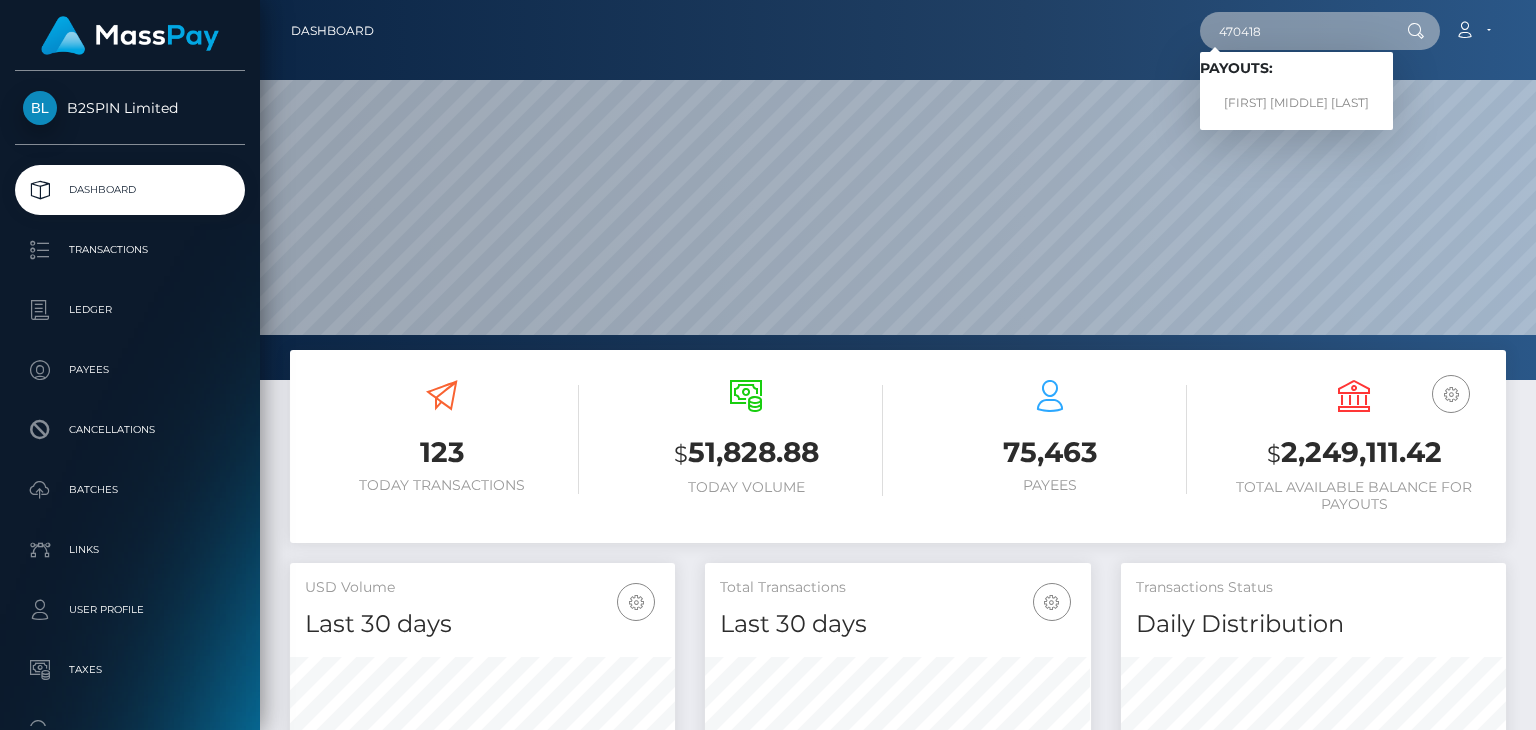 type on "470418" 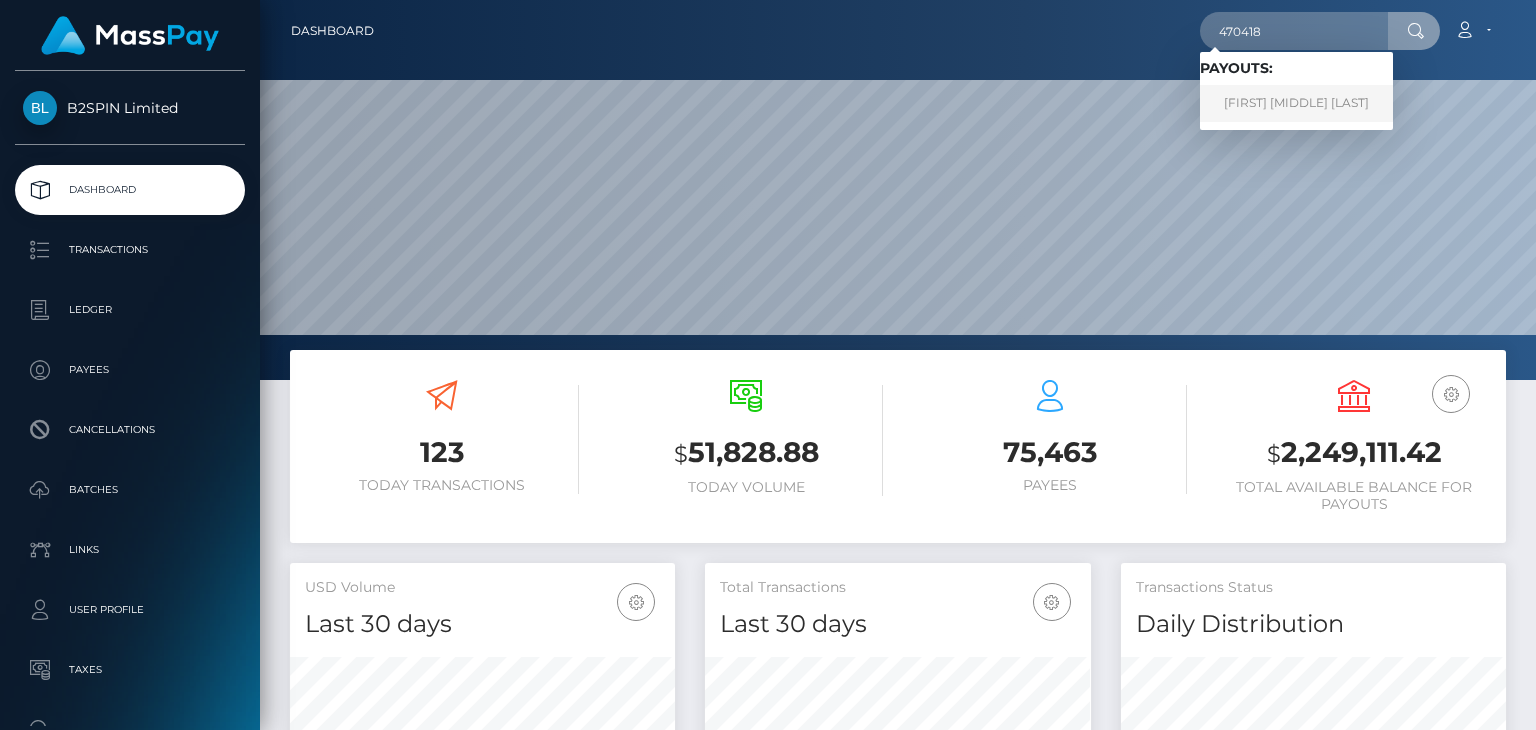 click on "Veronica Michele  Valdez" at bounding box center [1296, 103] 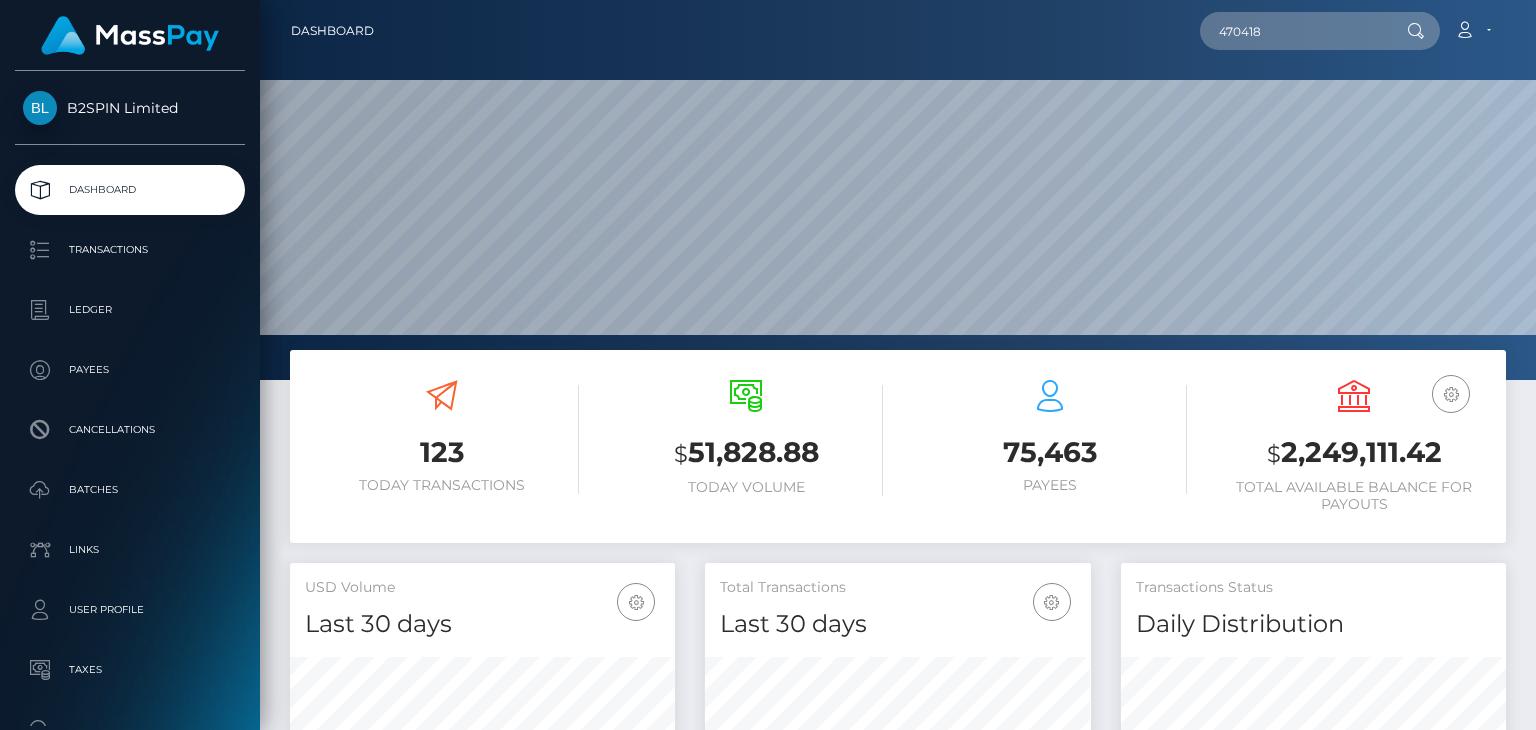 scroll, scrollTop: 363, scrollLeft: 0, axis: vertical 